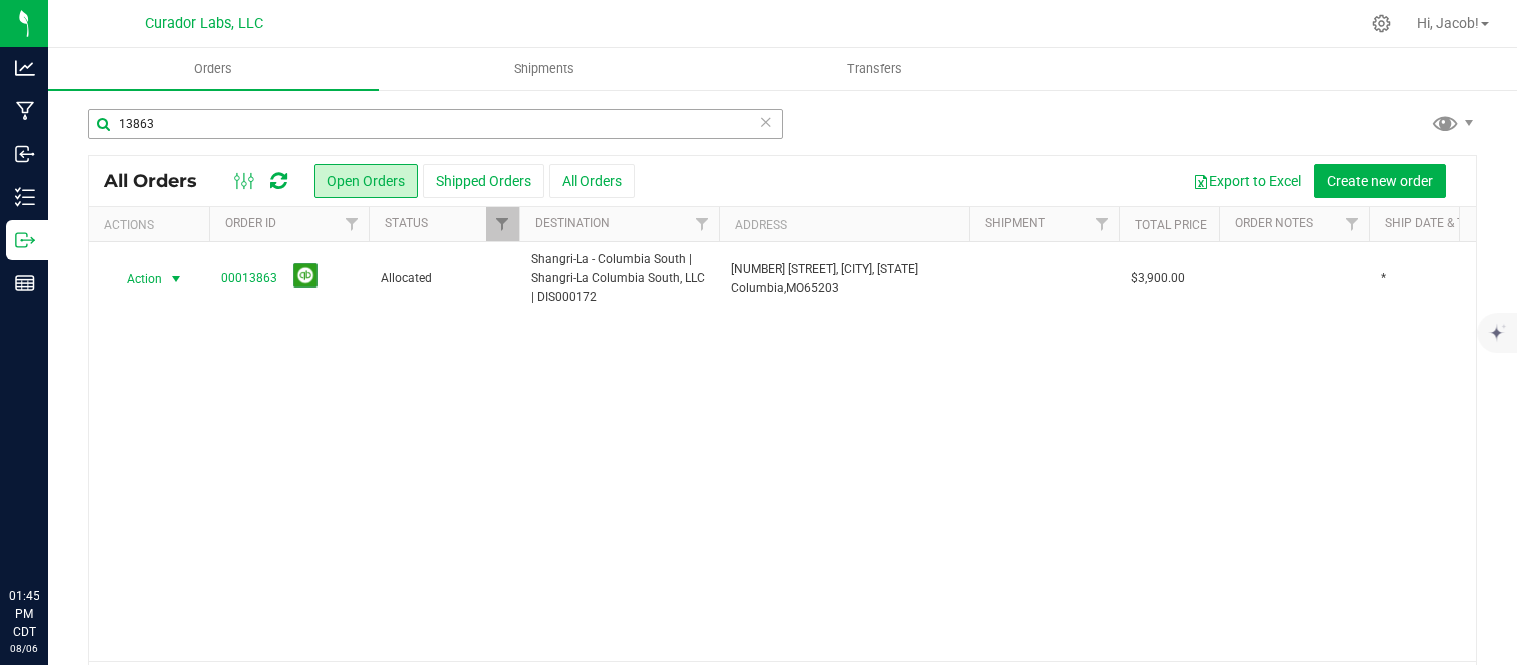 scroll, scrollTop: 0, scrollLeft: 0, axis: both 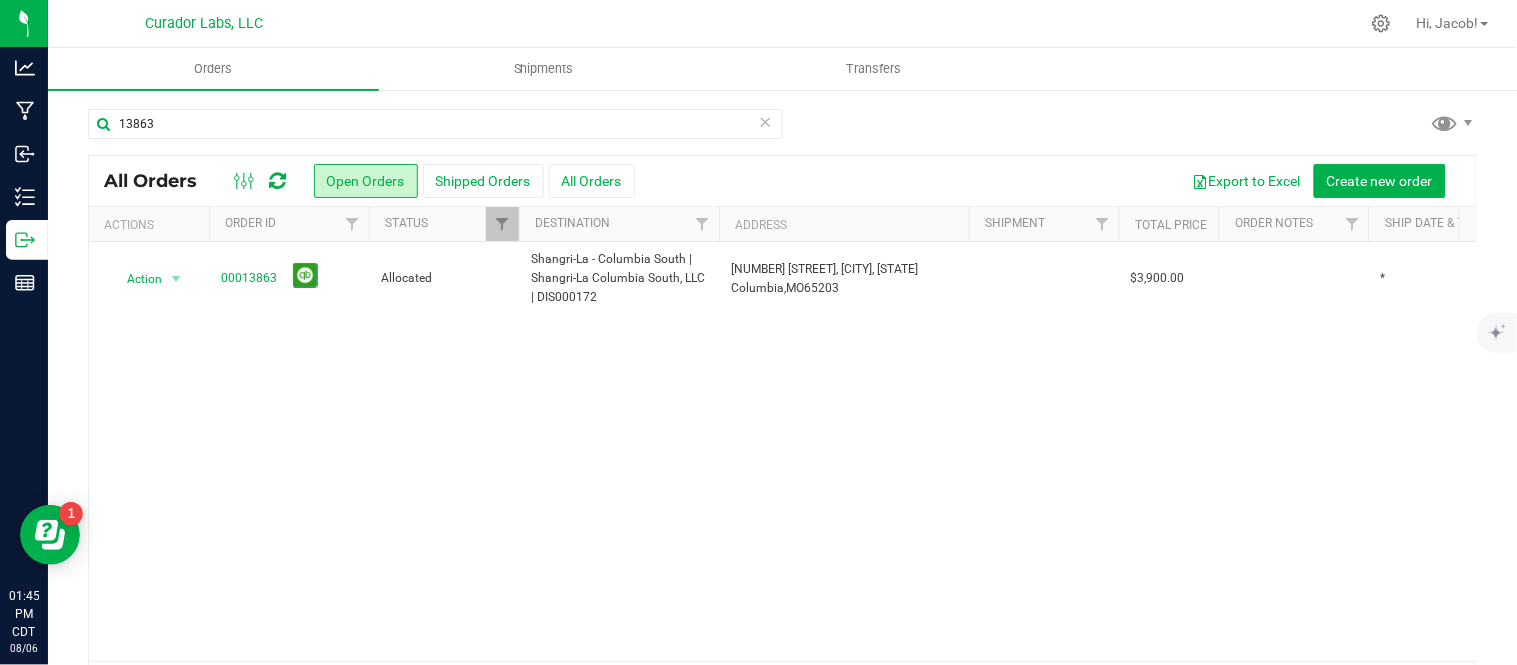 click at bounding box center (766, 121) 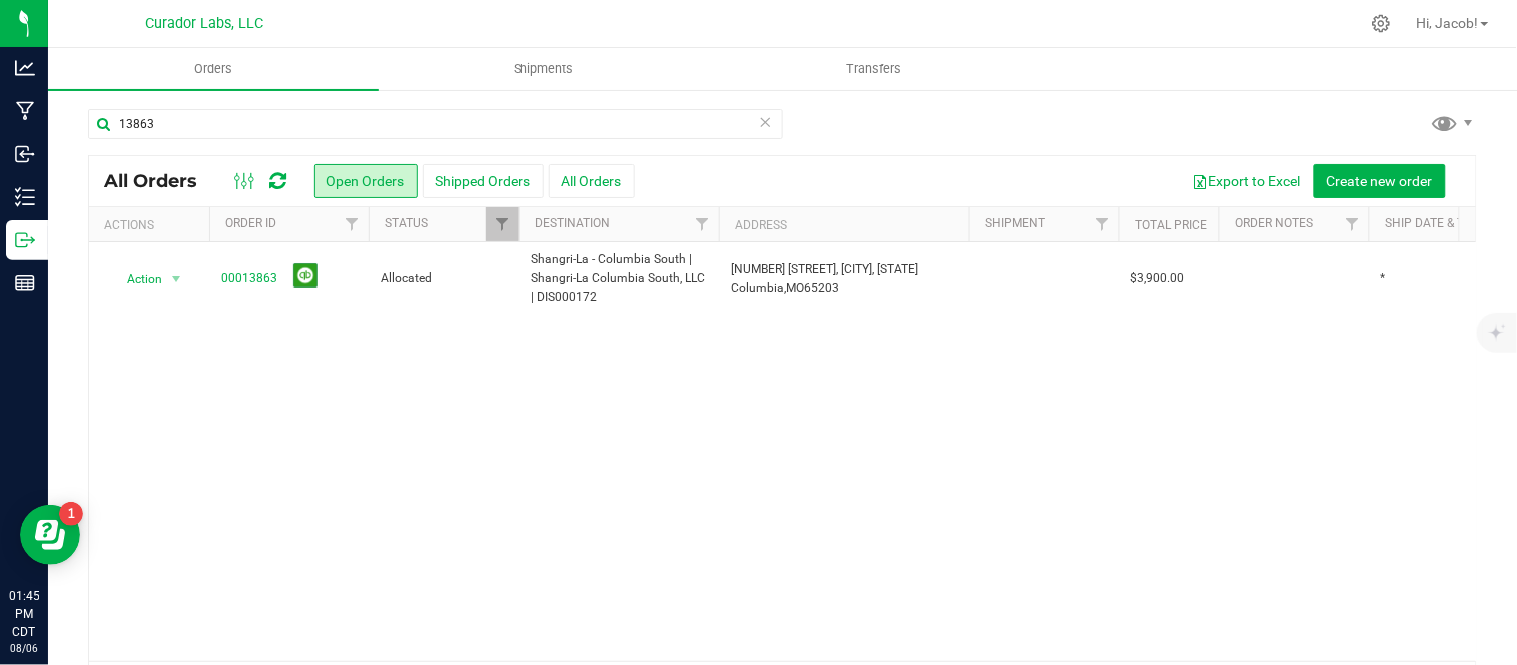 type 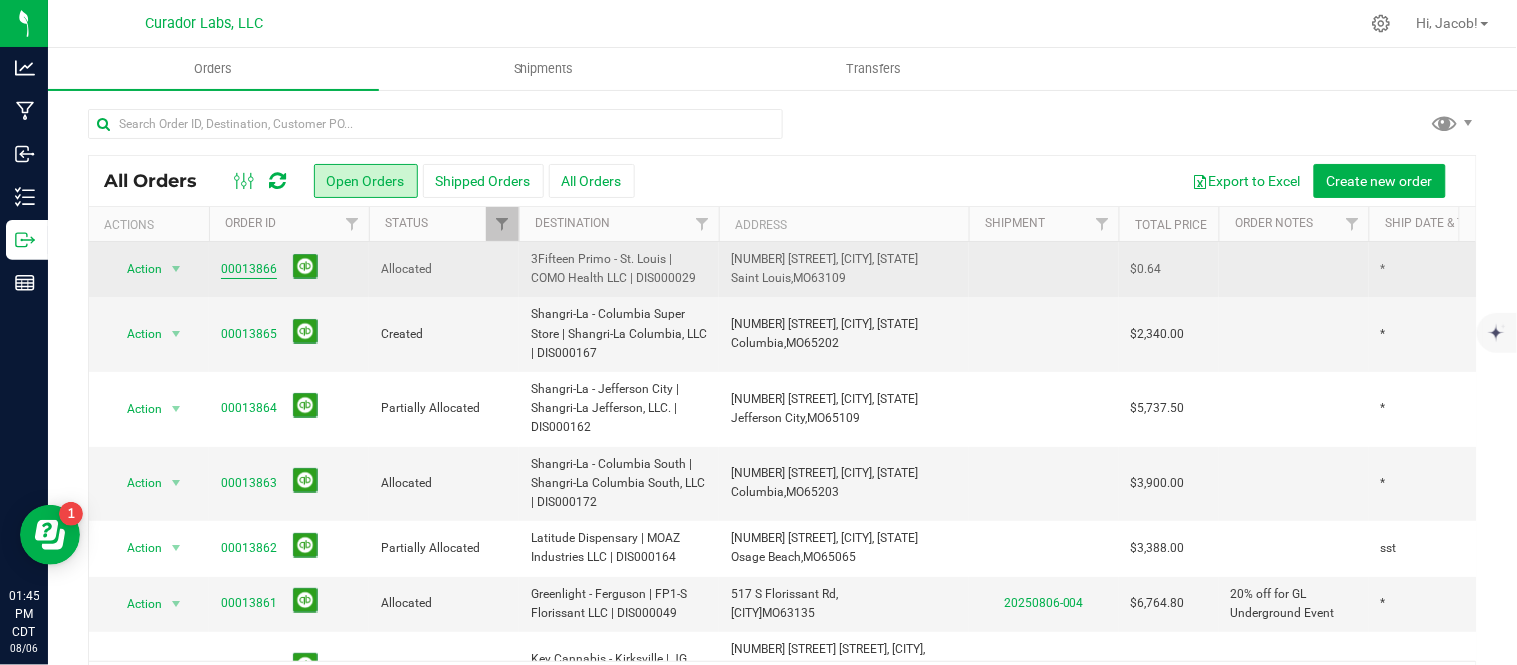 click on "00013866" at bounding box center (249, 269) 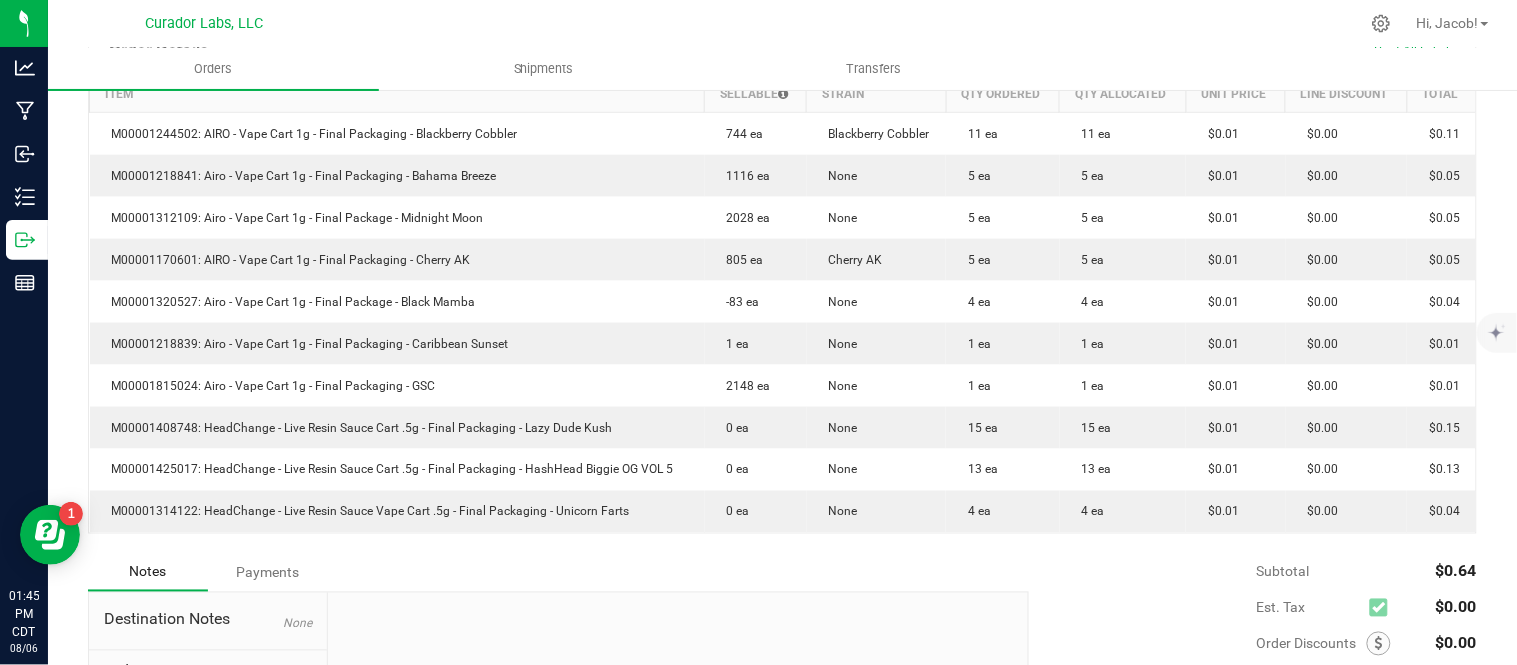 scroll, scrollTop: 581, scrollLeft: 0, axis: vertical 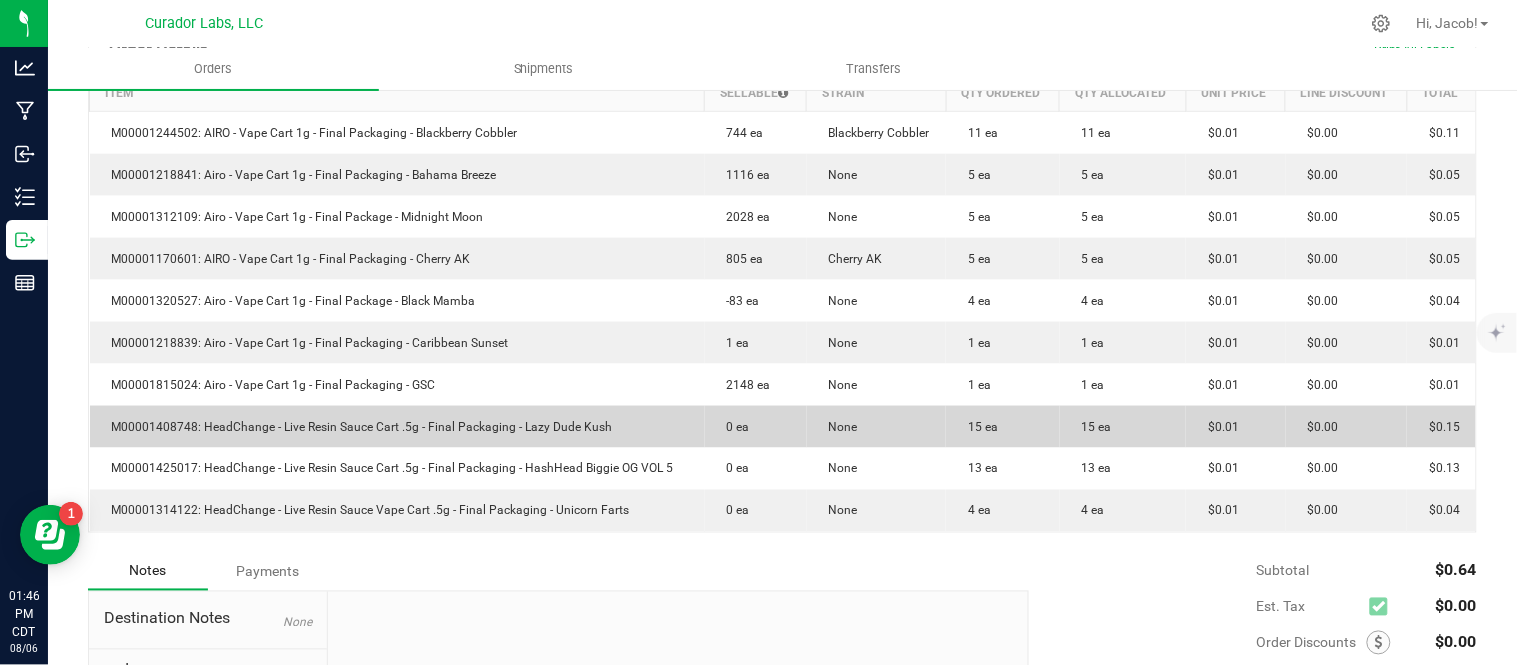 drag, startPoint x: 202, startPoint y: 445, endPoint x: 628, endPoint y: 461, distance: 426.30035 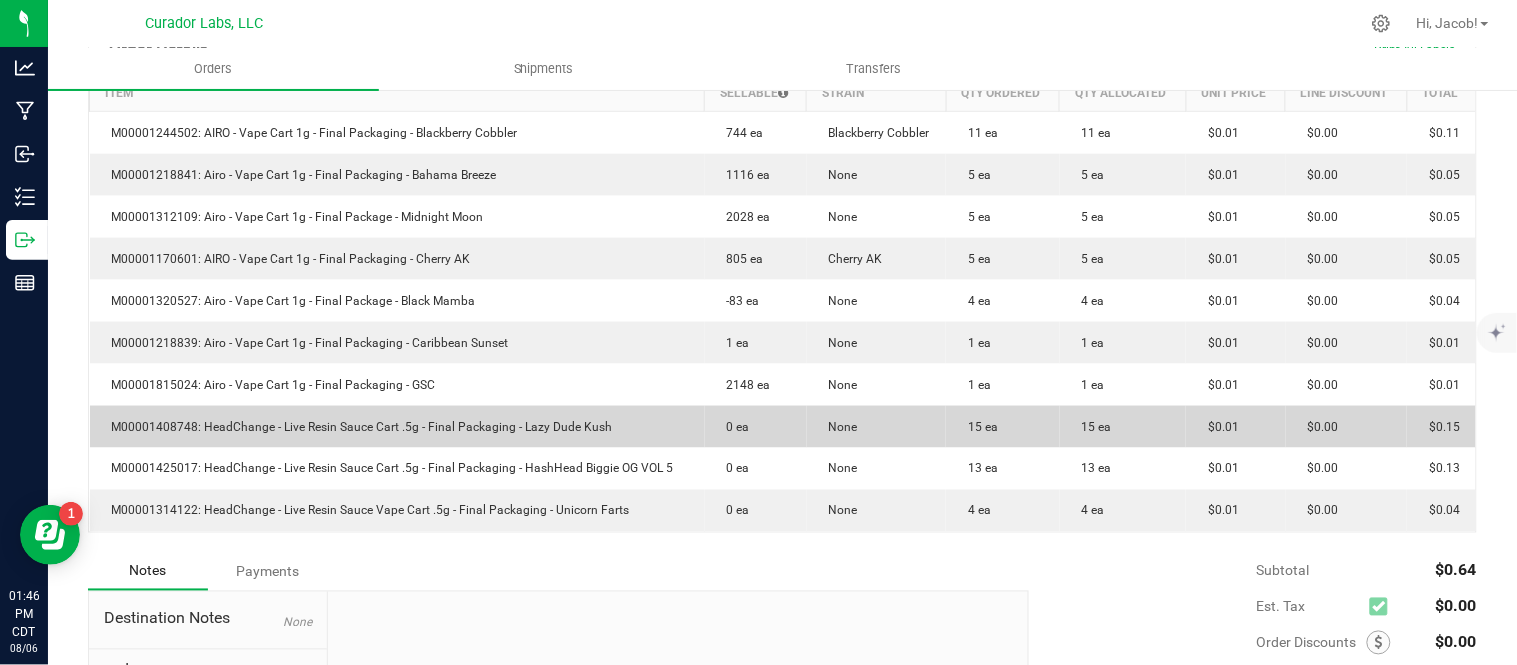 click on "M00001408748: HeadChange - Live Resin Sauce Cart .5g - Final Packaging - Lazy Dude Kush" at bounding box center [397, 427] 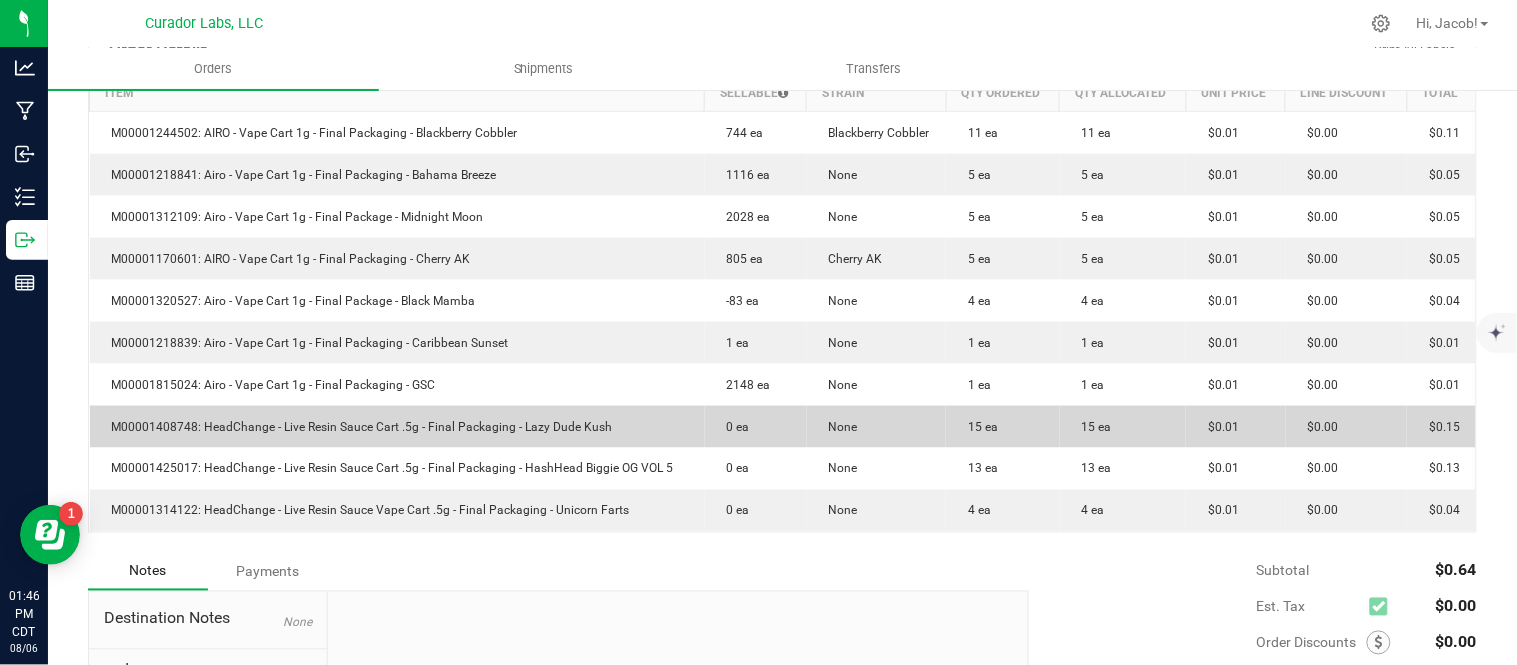 copy on "HeadChange - Live Resin Sauce Cart .5g - Final Packaging - Lazy Dude Kush" 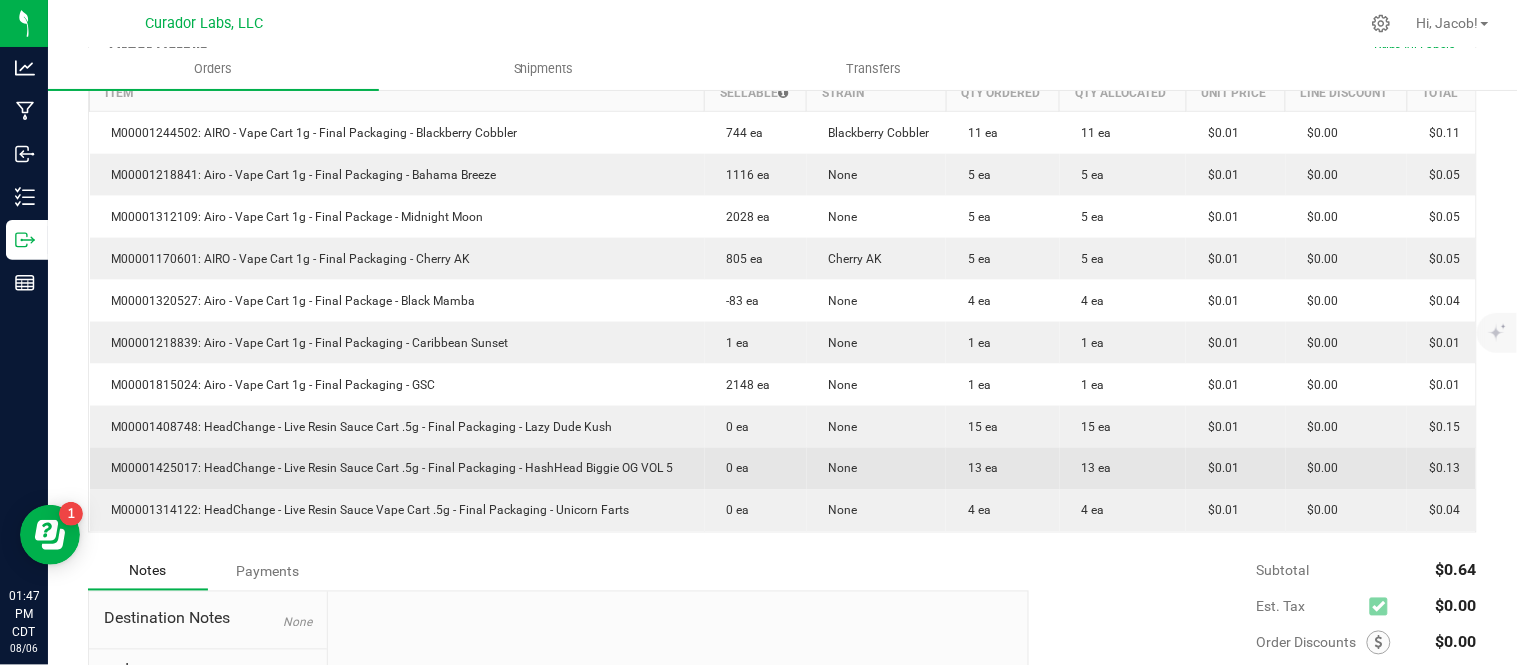 drag, startPoint x: 204, startPoint y: 492, endPoint x: 674, endPoint y: 496, distance: 470.01703 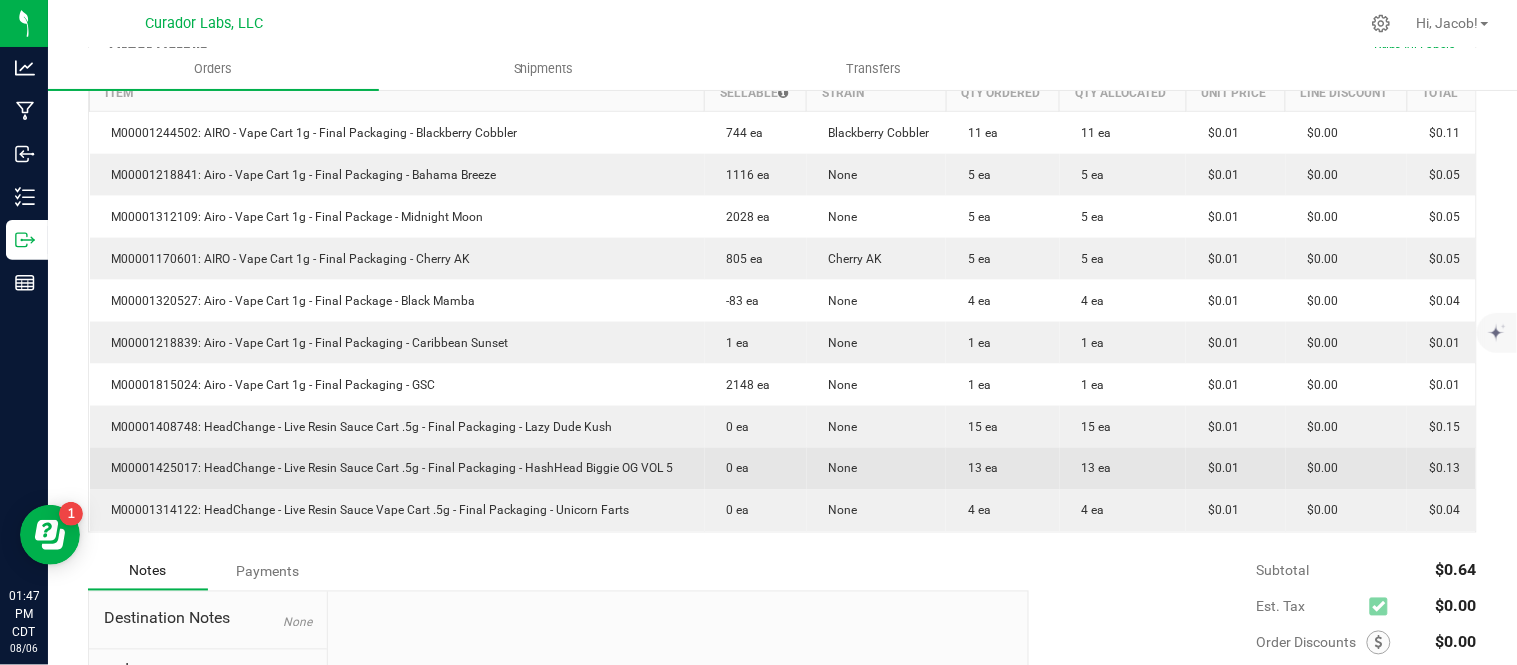 click on "M00001425017: HeadChange - Live Resin Sauce Cart .5g - Final Packaging - HashHead Biggie OG VOL 5" at bounding box center [397, 469] 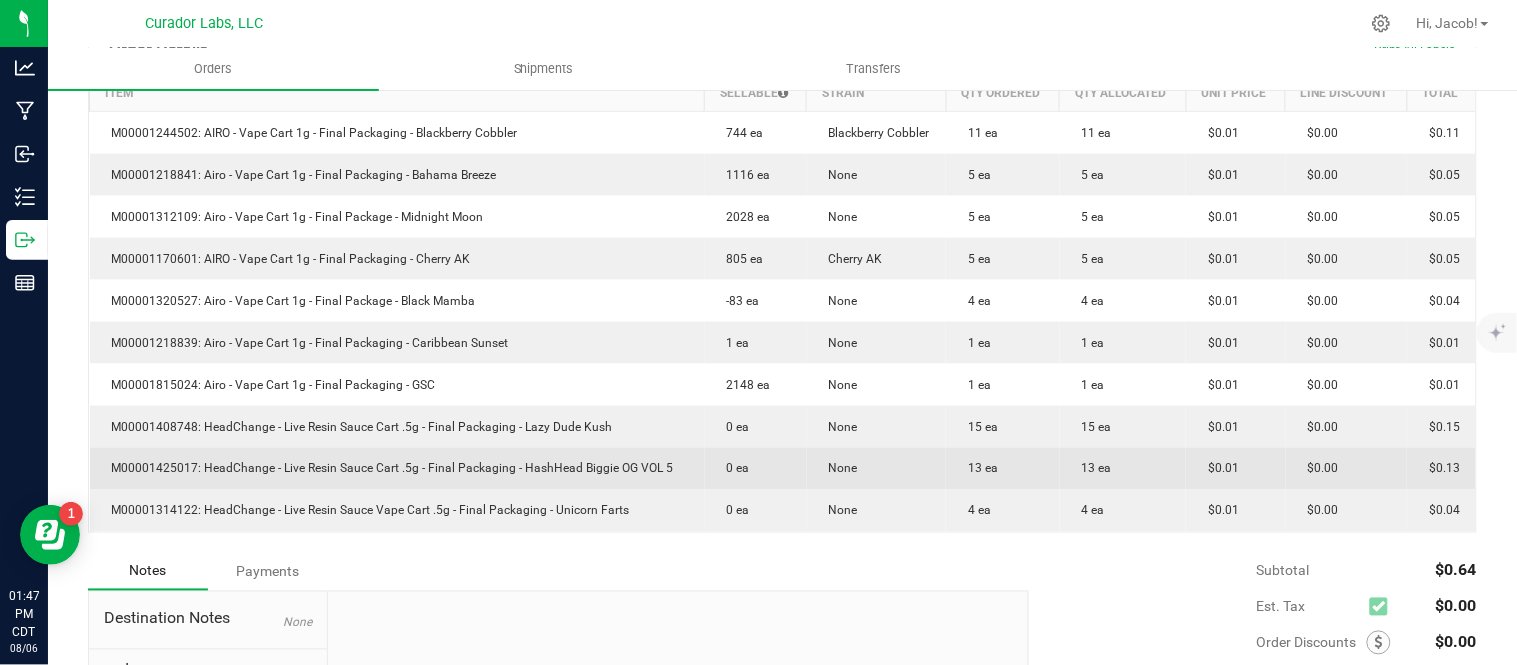 copy on "HeadChange - Live Resin Sauce Cart .5g - Final Packaging - HashHead Biggie OG VOL 5" 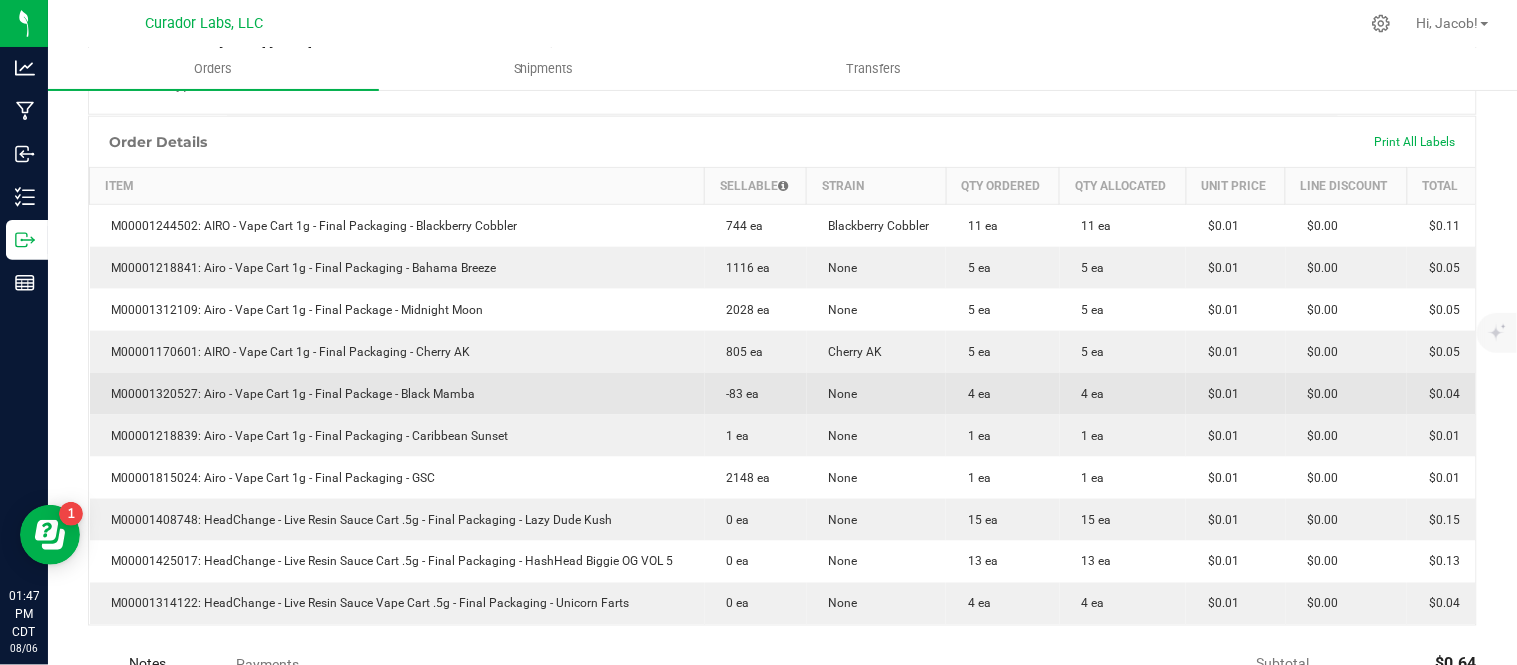 scroll, scrollTop: 487, scrollLeft: 0, axis: vertical 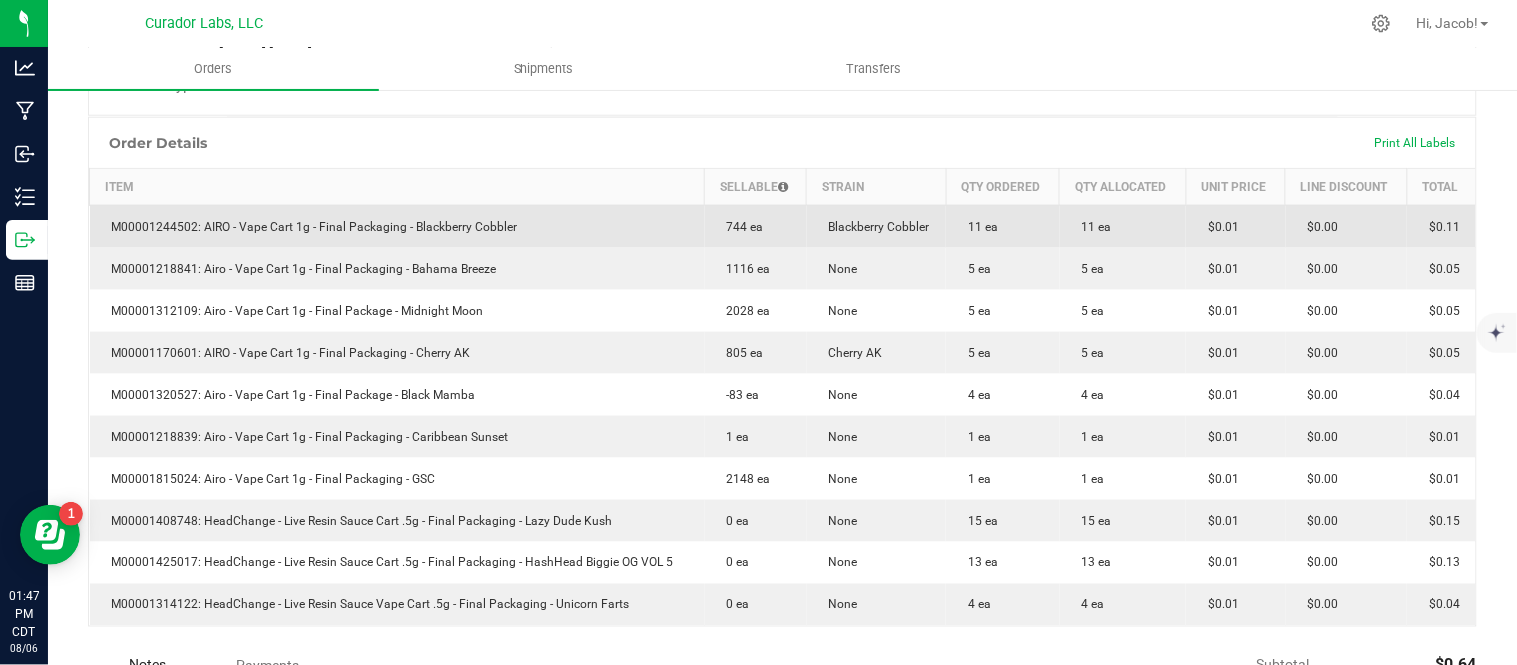 drag, startPoint x: 200, startPoint y: 247, endPoint x: 533, endPoint y: 262, distance: 333.33768 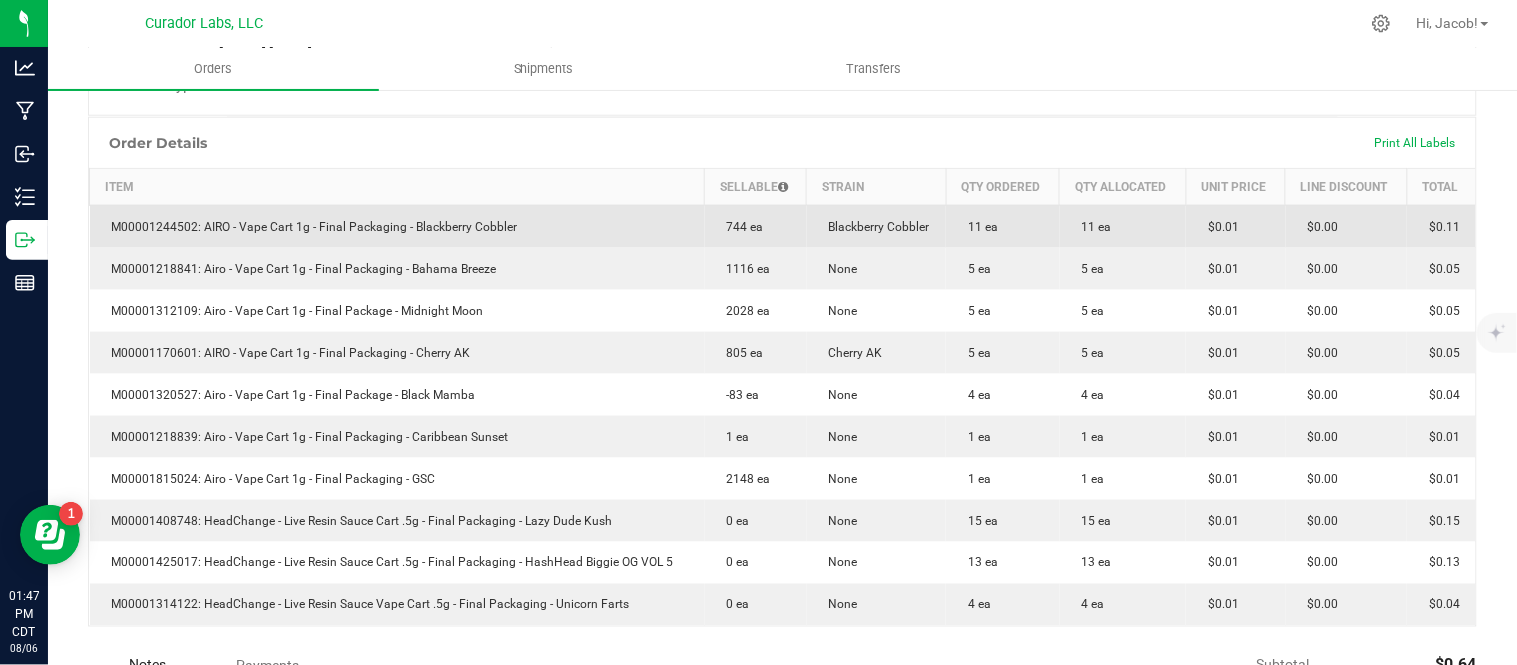 click on "M00001244502: AIRO - Vape Cart 1g - Final Packaging - Blackberry Cobbler" at bounding box center [397, 226] 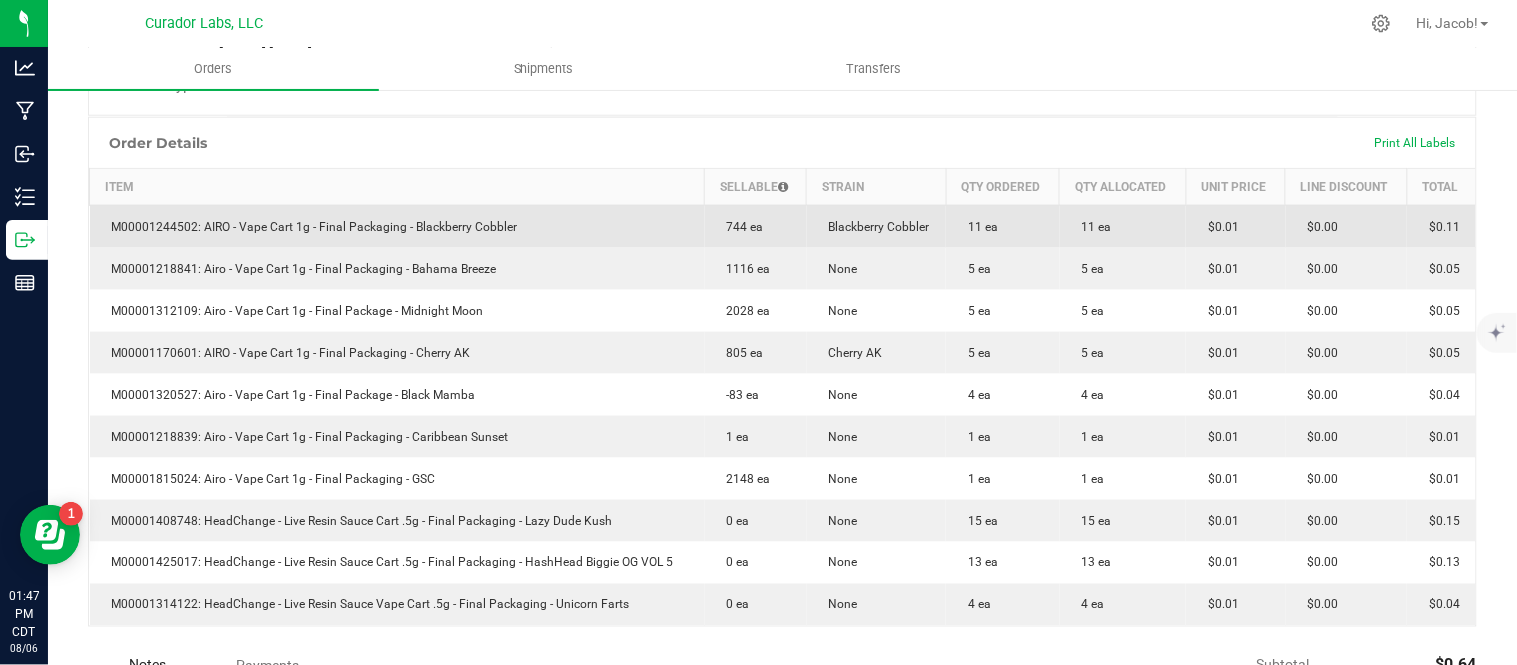 copy on "AIRO - Vape Cart 1g - Final Packaging - Blackberry Cobbler" 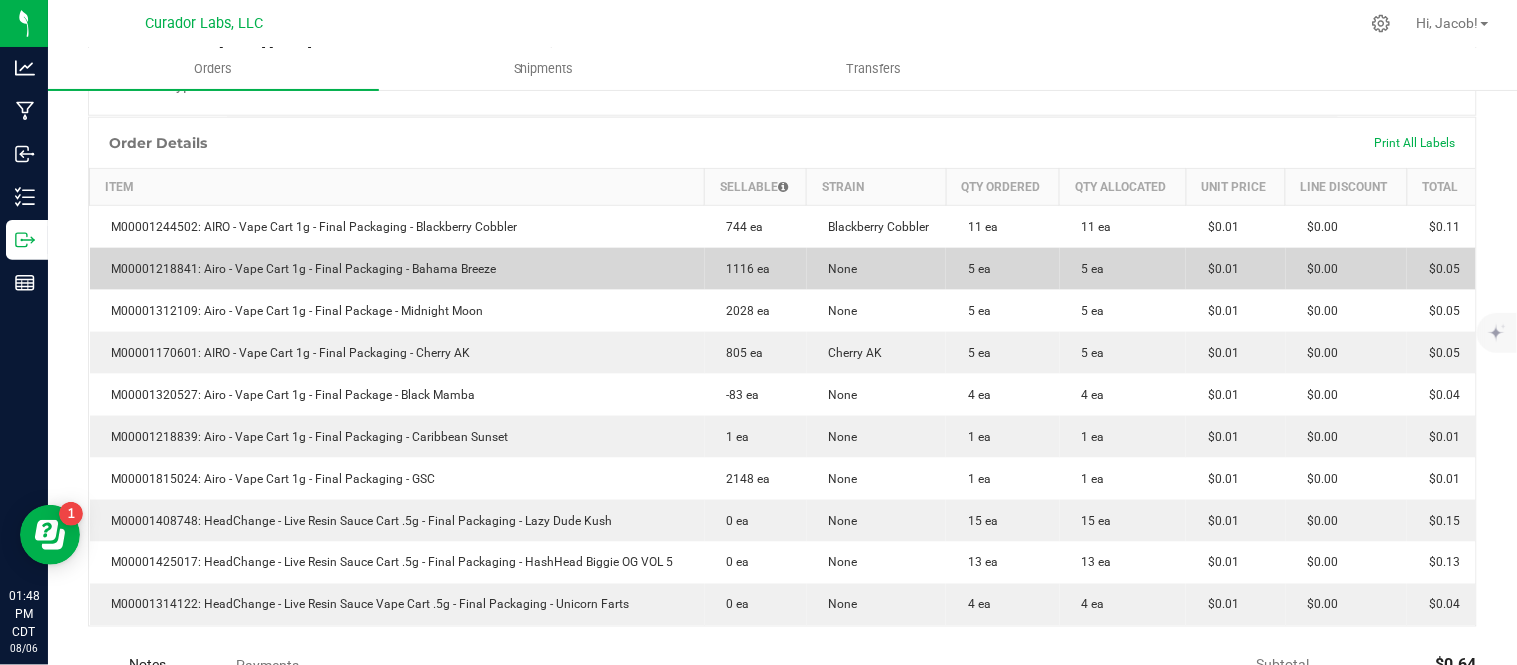 drag, startPoint x: 200, startPoint y: 293, endPoint x: 515, endPoint y: 284, distance: 315.12854 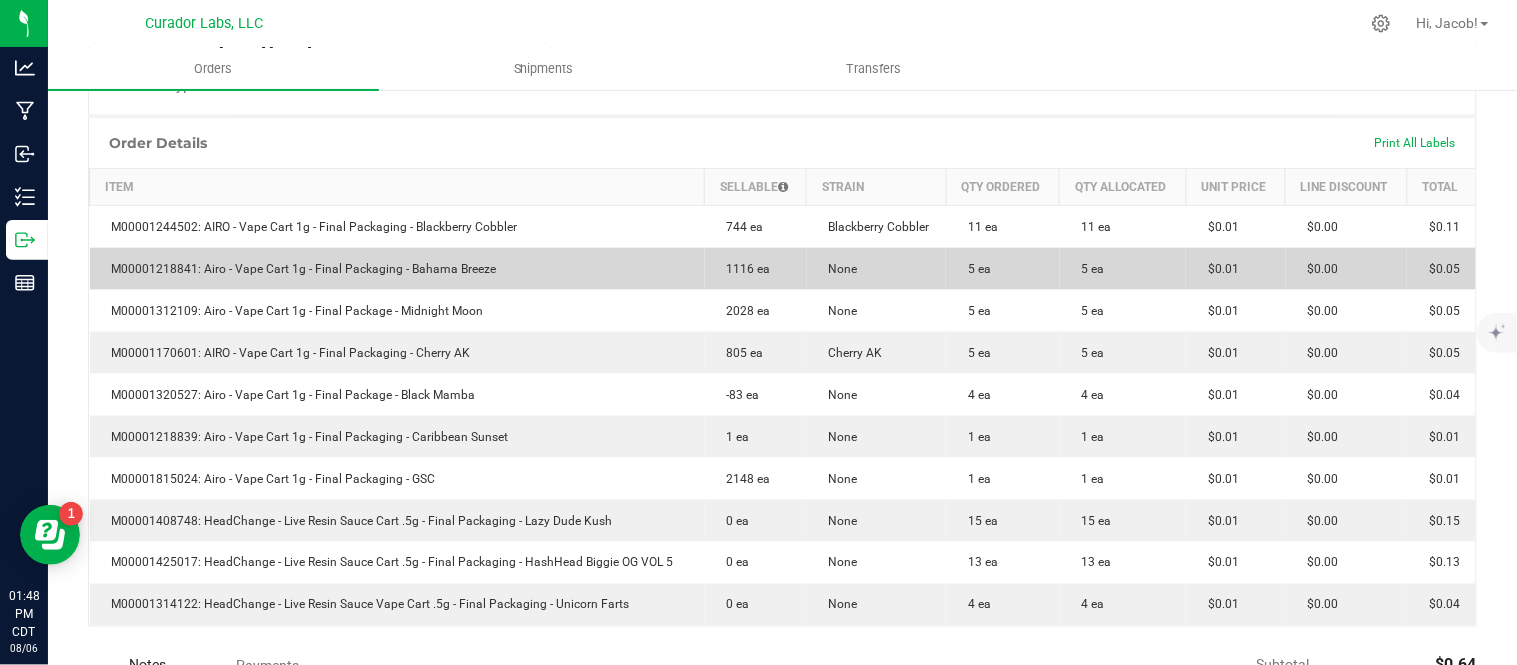 click on "M00001218841: Airo - Vape Cart 1g - Final Packaging - Bahama Breeze" at bounding box center [397, 269] 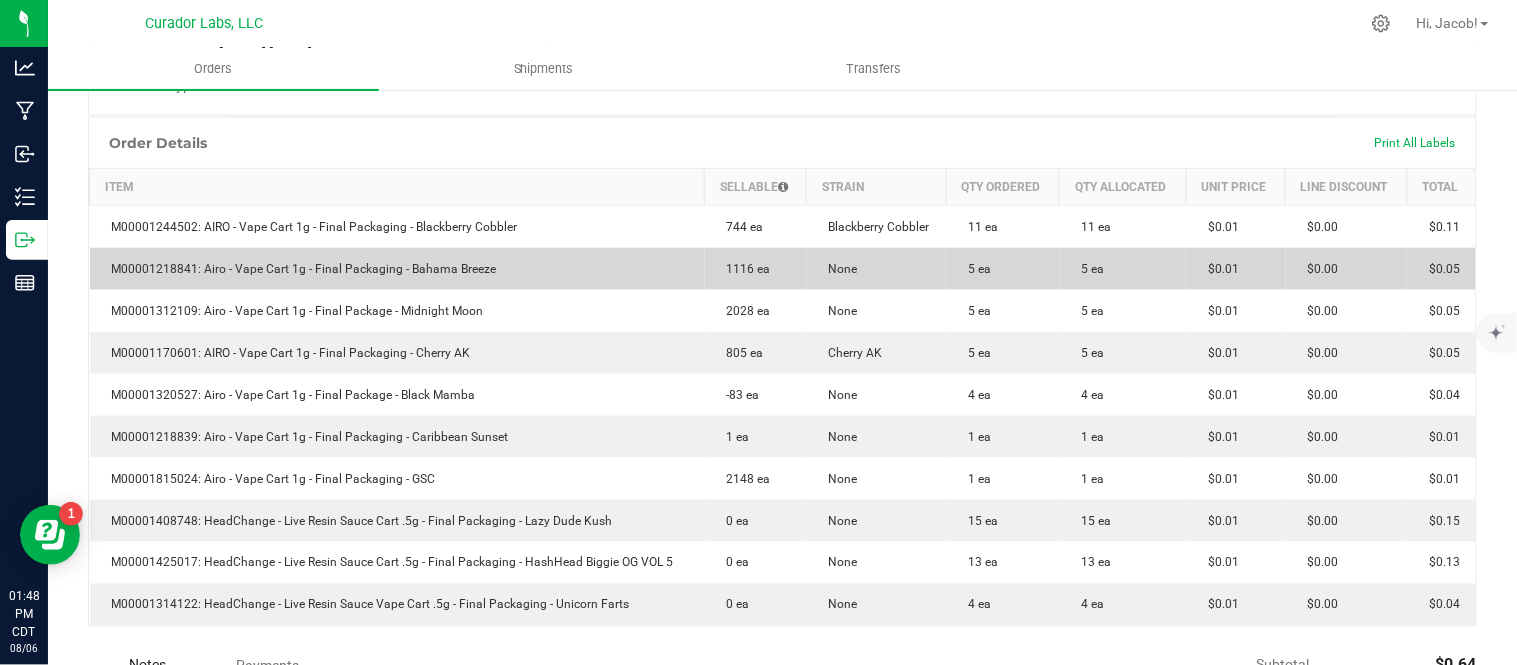 copy on "Airo - Vape Cart 1g - Final Packaging - Bahama Breeze" 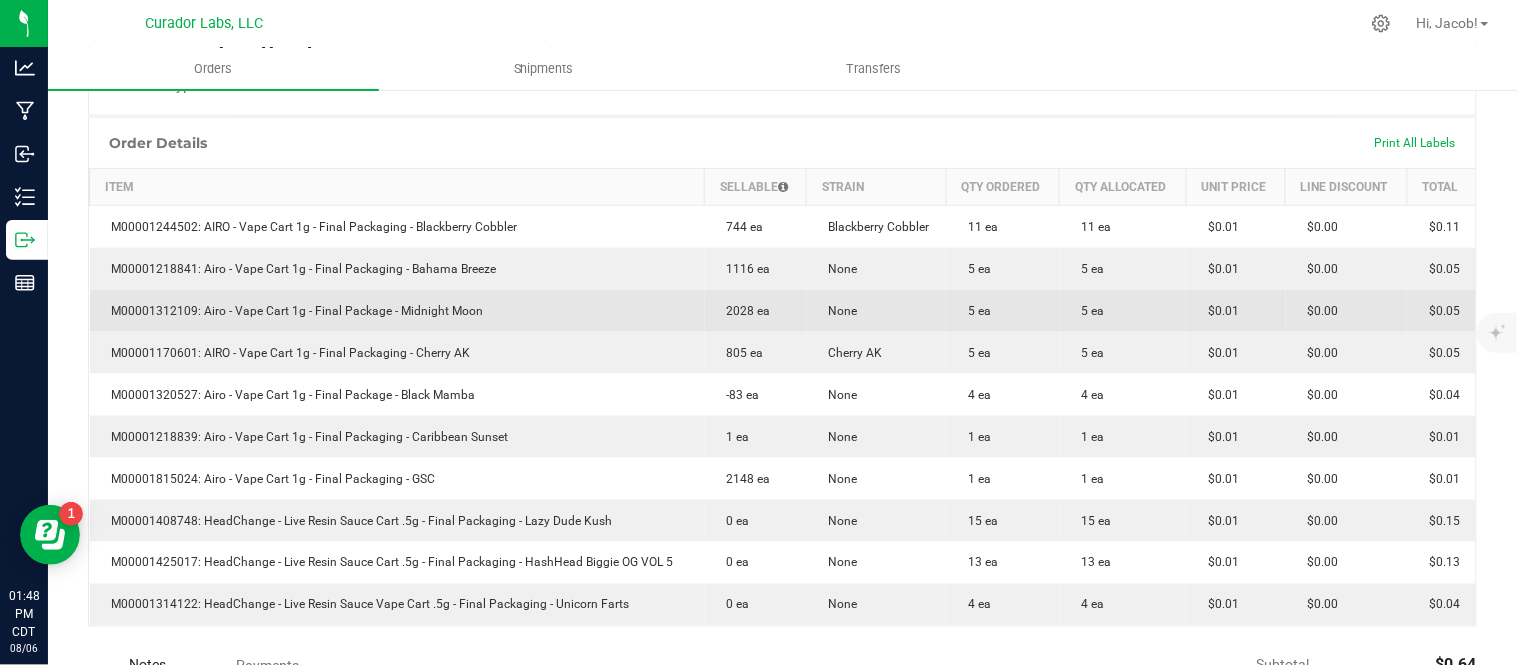 drag, startPoint x: 201, startPoint y: 335, endPoint x: 514, endPoint y: 318, distance: 313.46133 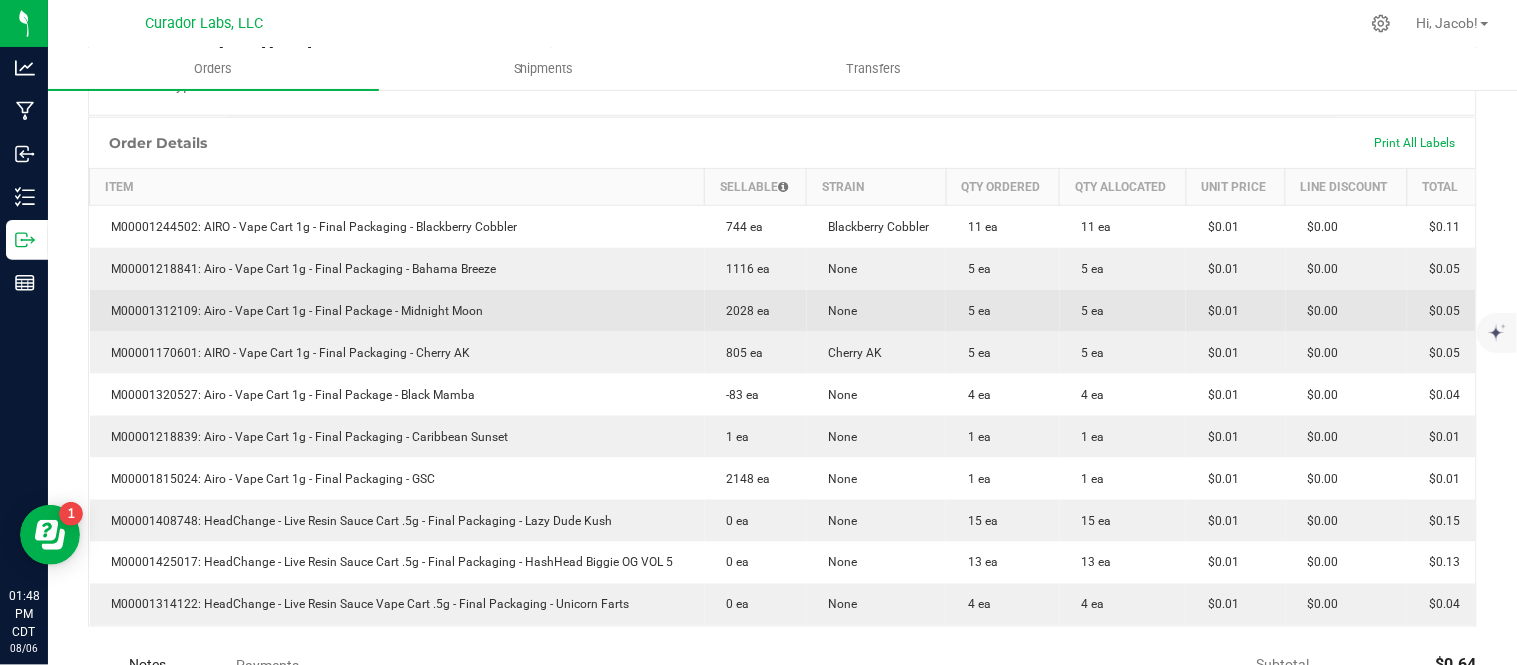 click on "M00001312109: Airo - Vape Cart 1g - Final Package - Midnight Moon" at bounding box center (397, 311) 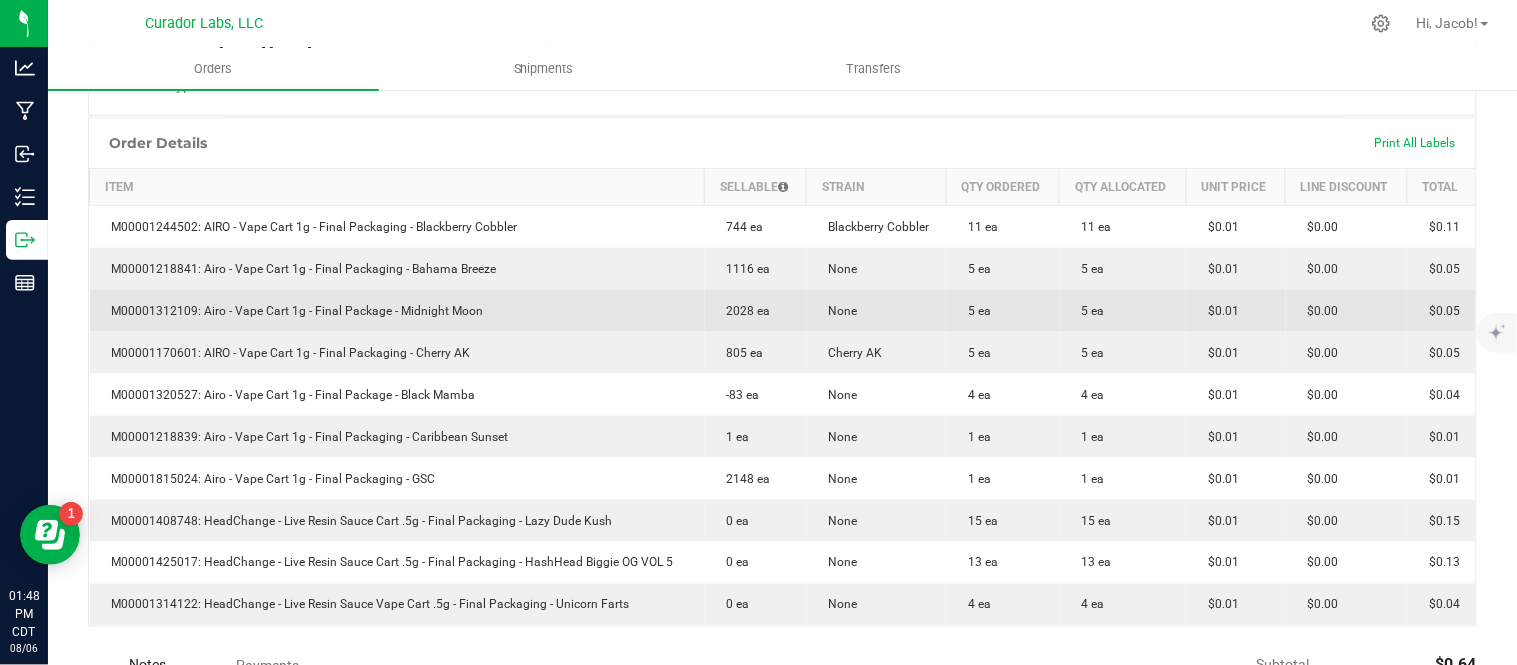 copy on "Airo - Vape Cart 1g - Final Package - Midnight Moon" 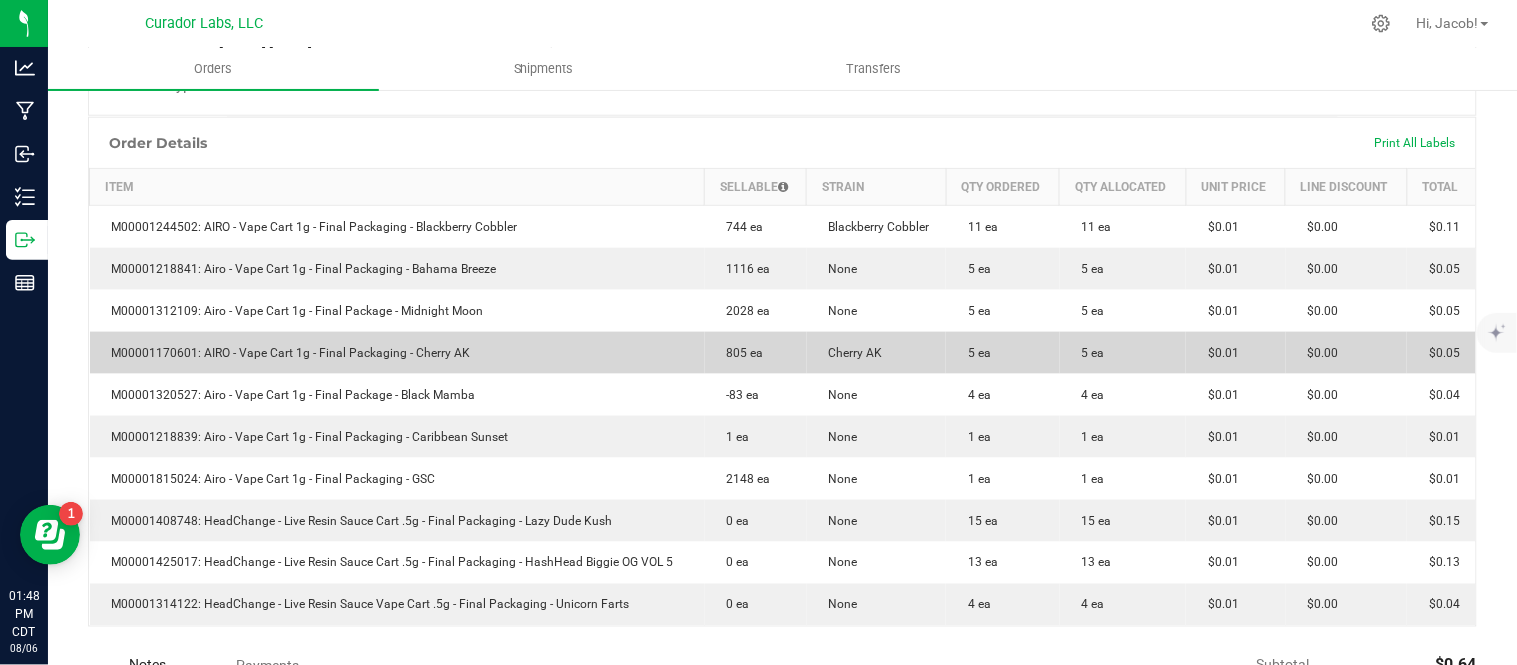 drag, startPoint x: 201, startPoint y: 368, endPoint x: 480, endPoint y: 371, distance: 279.01614 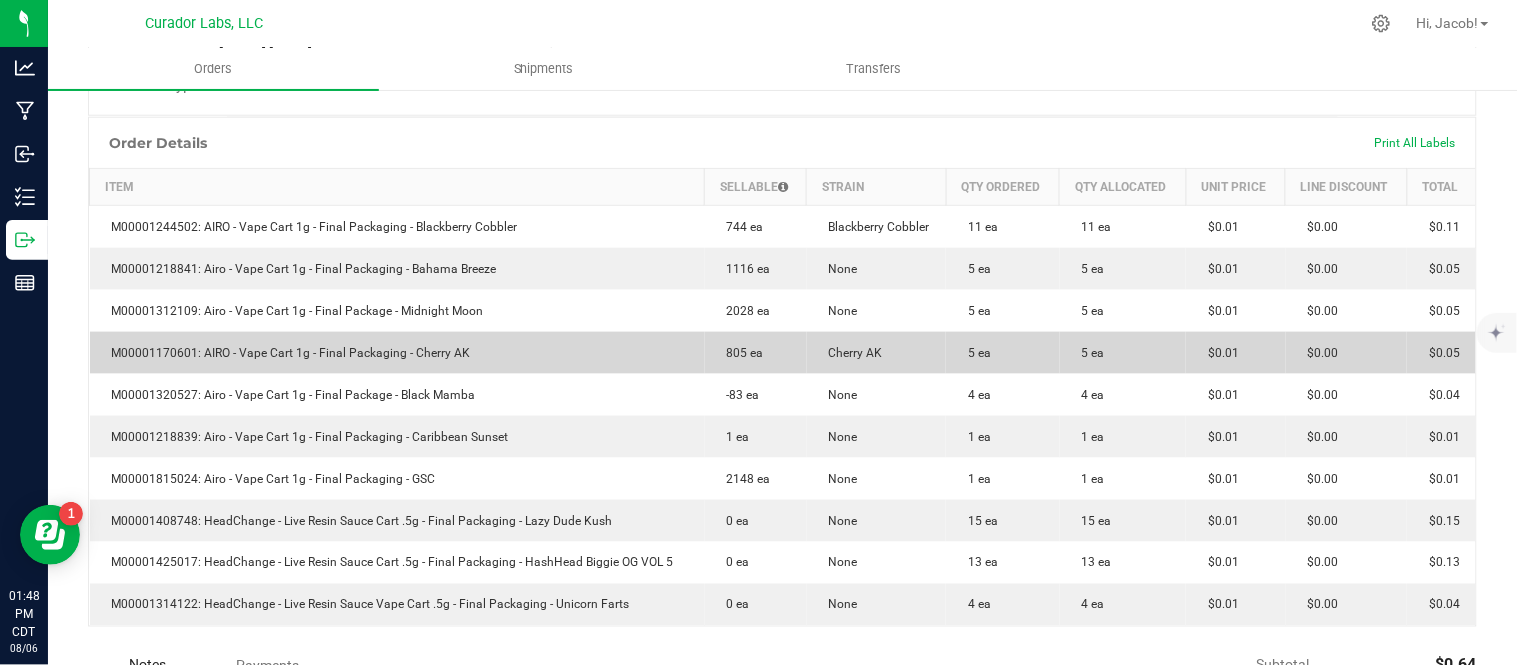 click on "M00001170601: AIRO - Vape Cart 1g - Final Packaging - Cherry AK" at bounding box center (397, 353) 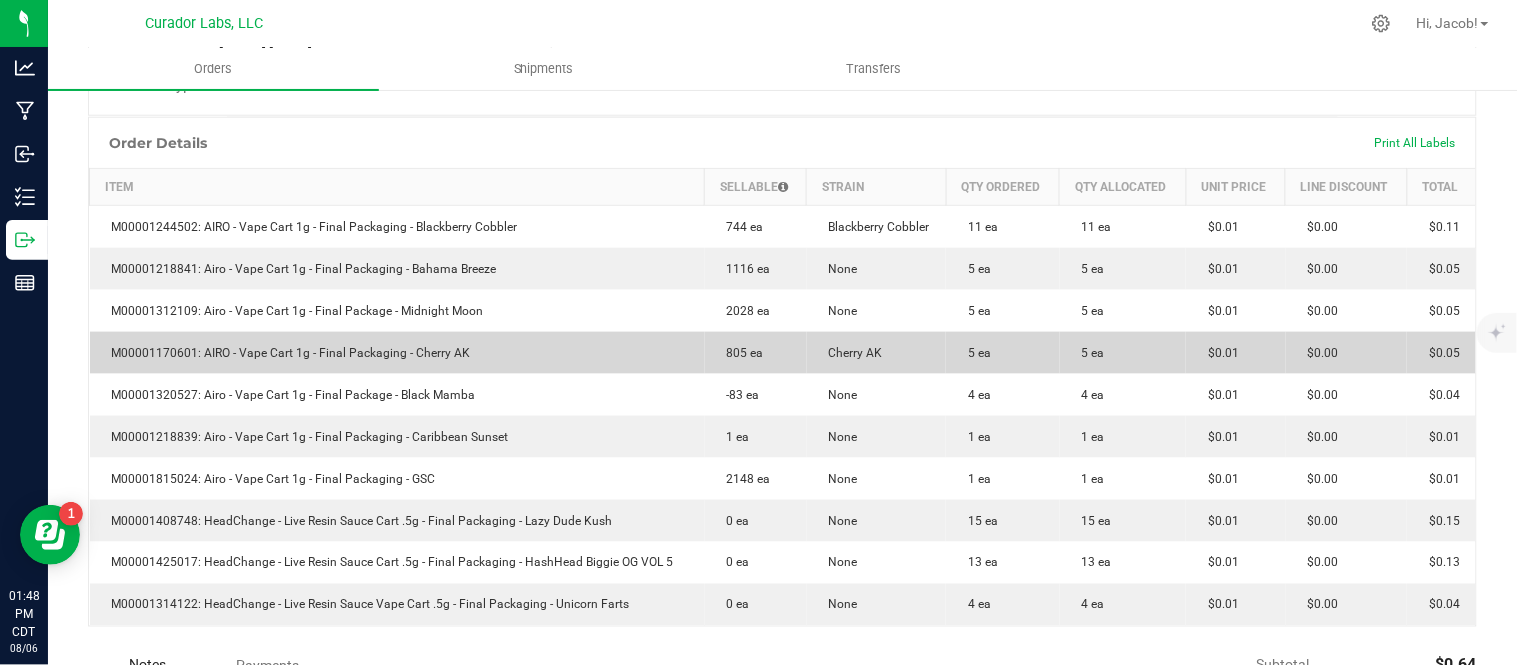 copy on "AIRO - Vape Cart 1g - Final Packaging - Cherry AK" 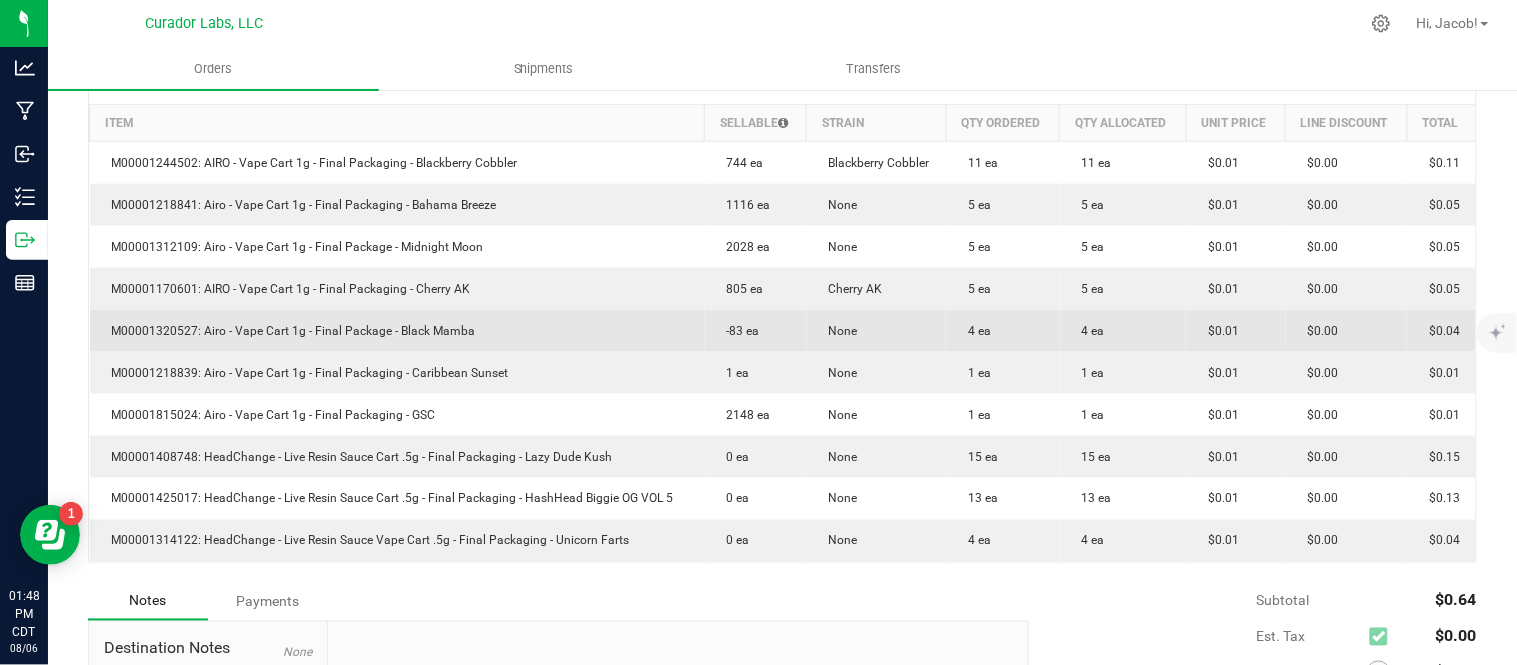 scroll, scrollTop: 552, scrollLeft: 0, axis: vertical 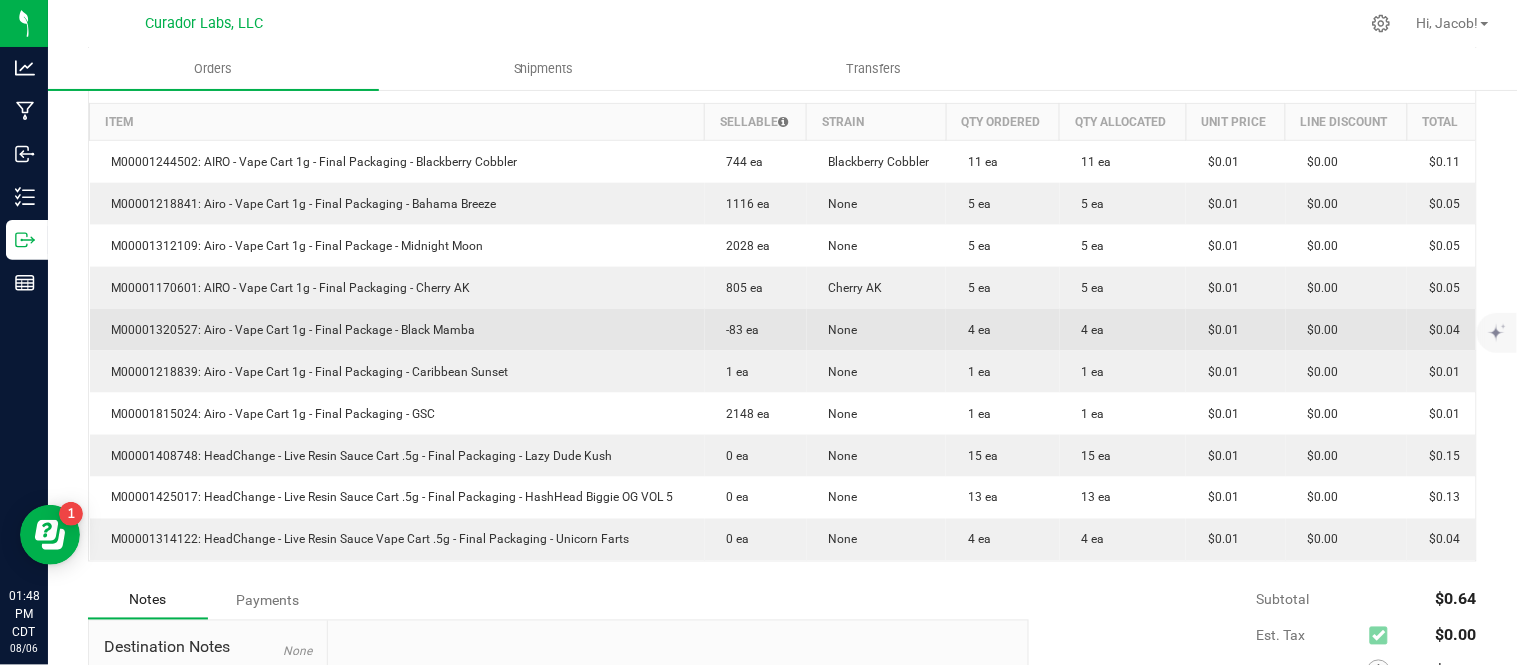 drag, startPoint x: 202, startPoint y: 355, endPoint x: 505, endPoint y: 347, distance: 303.1056 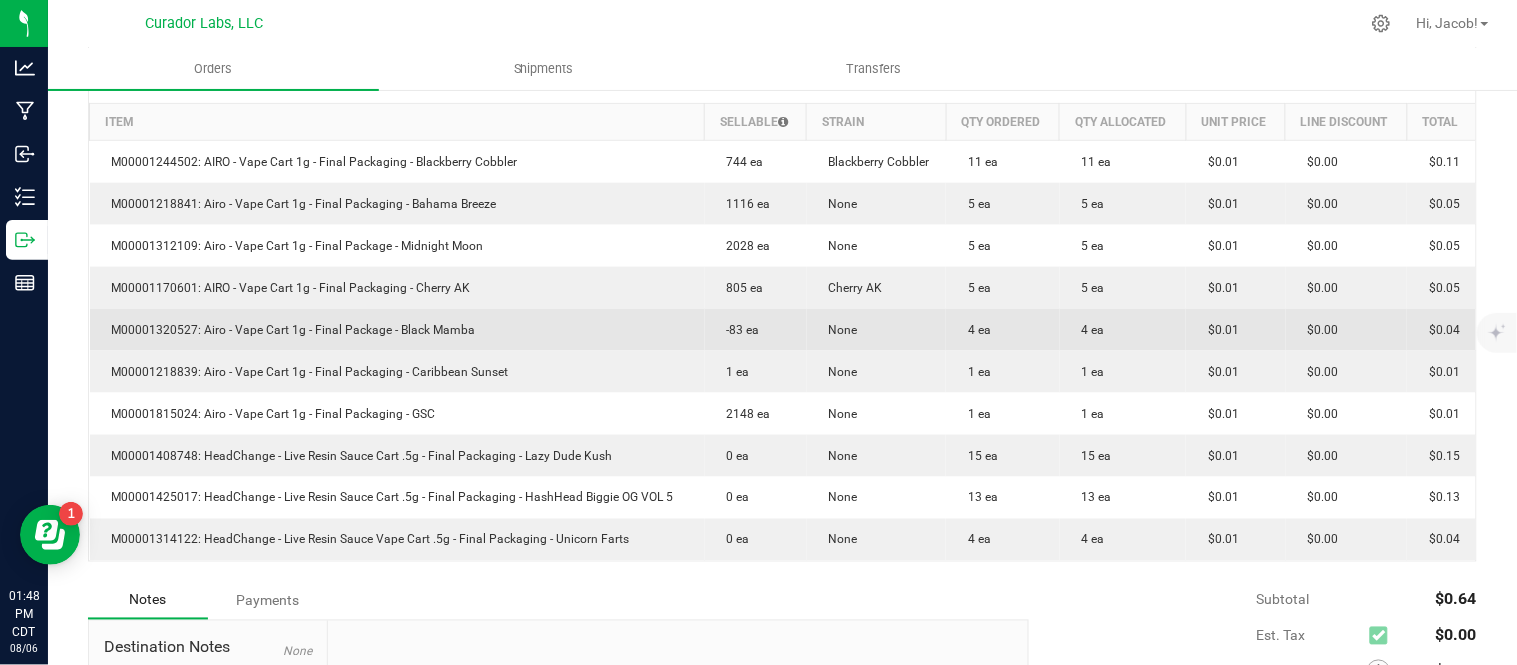 click on "M00001320527: Airo - Vape Cart 1g - Final Package - Black Mamba" at bounding box center [397, 330] 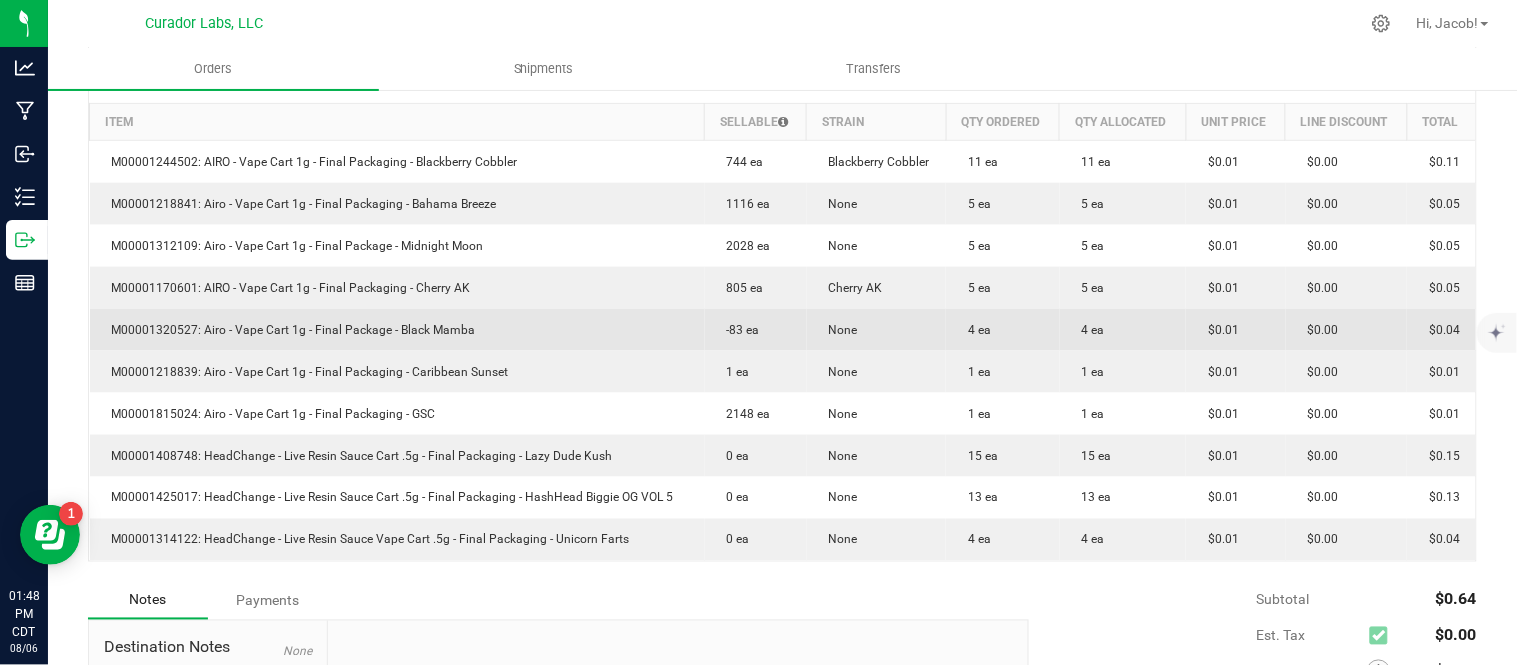 copy on "Airo - Vape Cart 1g - Final Package - Black Mamba" 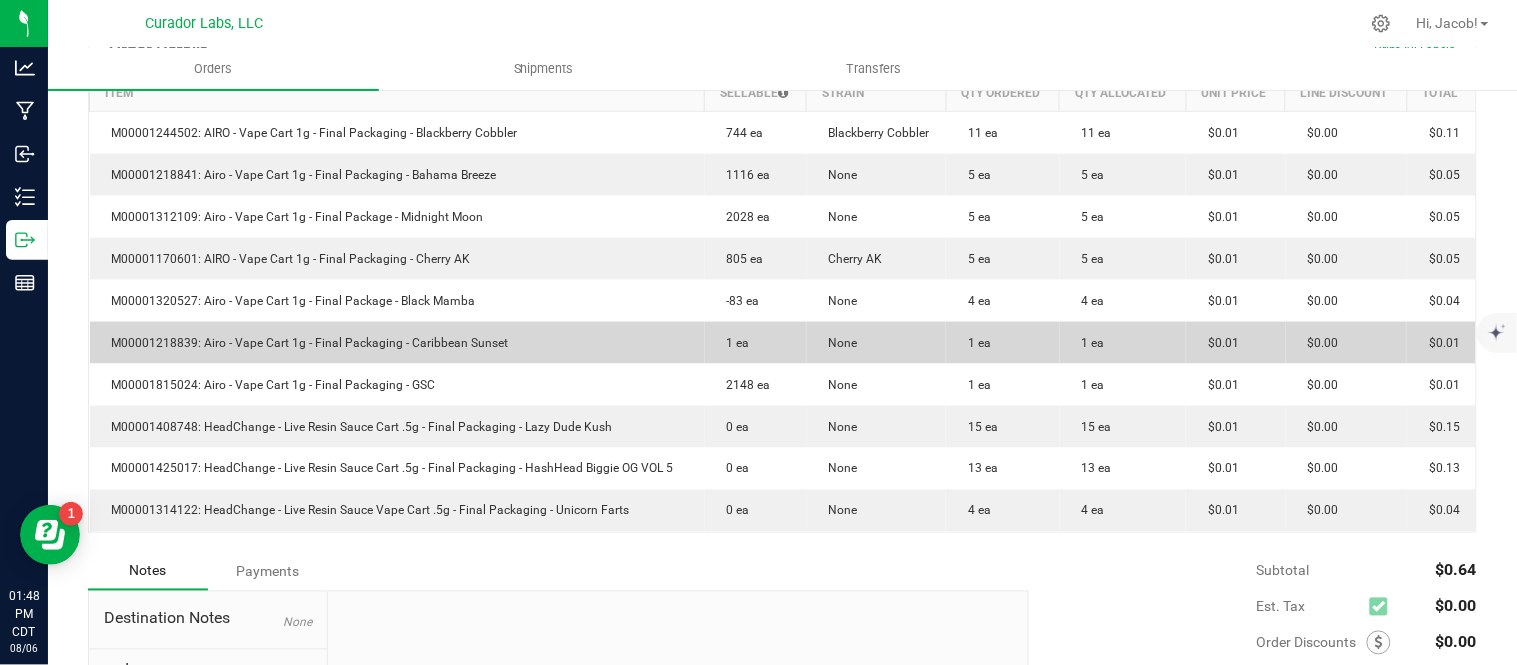 scroll, scrollTop: 582, scrollLeft: 0, axis: vertical 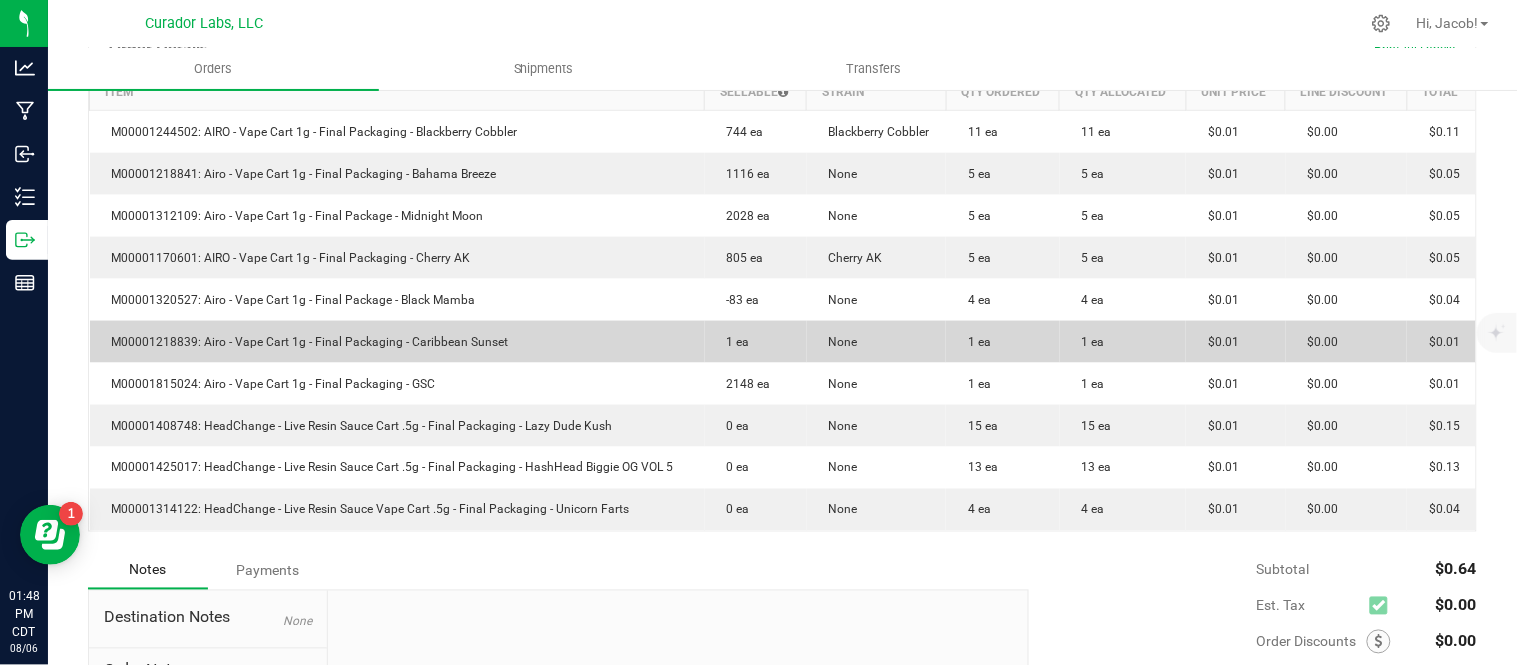 drag, startPoint x: 204, startPoint y: 364, endPoint x: 516, endPoint y: 365, distance: 312.00162 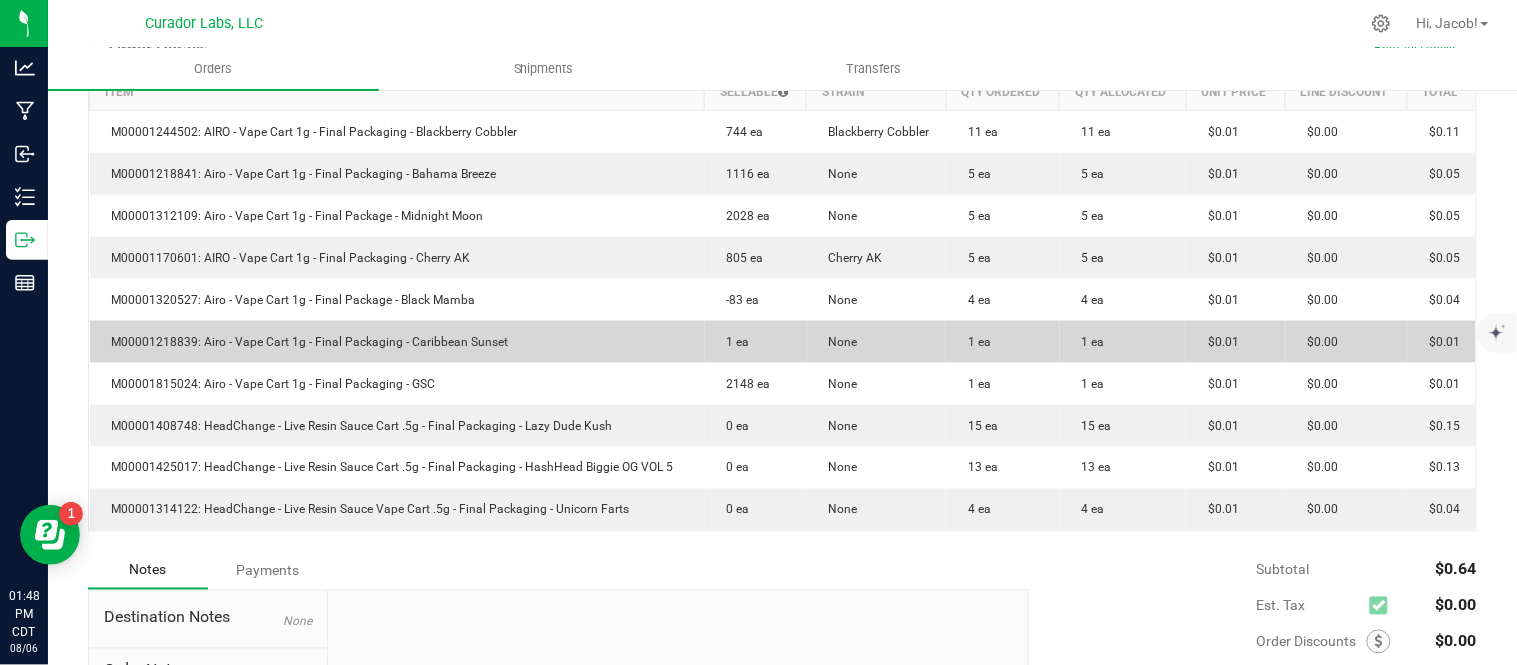 click on "M00001218839: Airo - Vape Cart 1g - Final Packaging - Caribbean Sunset" at bounding box center [397, 342] 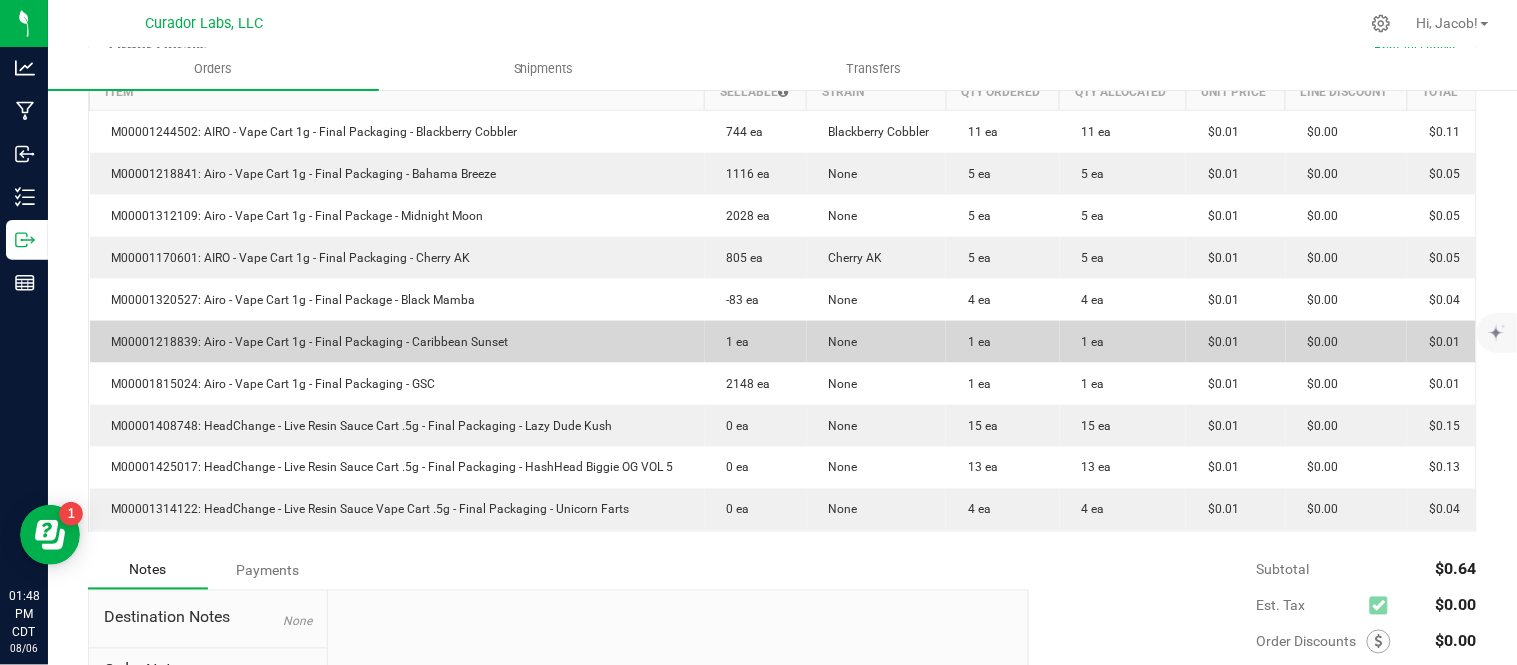 copy on "Airo - Vape Cart 1g - Final Packaging - Caribbean Sunset" 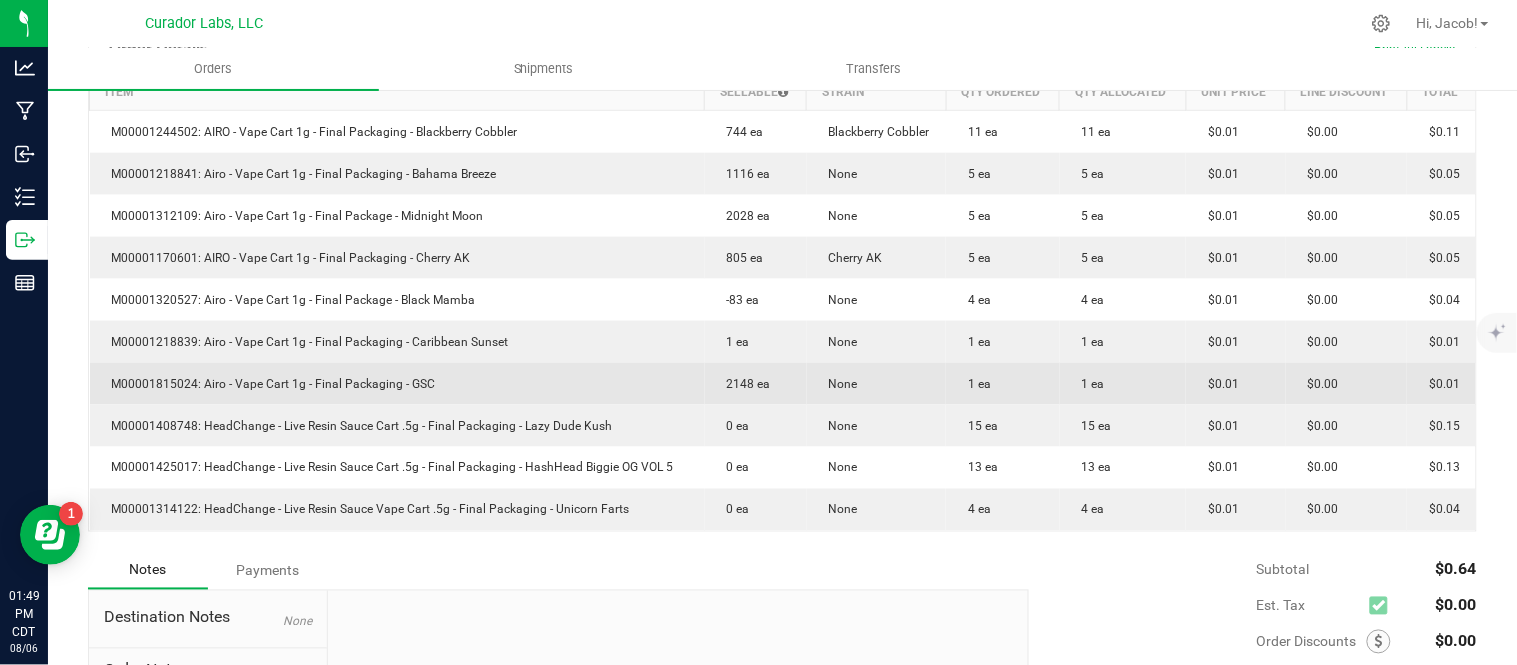 drag, startPoint x: 202, startPoint y: 408, endPoint x: 441, endPoint y: 403, distance: 239.05229 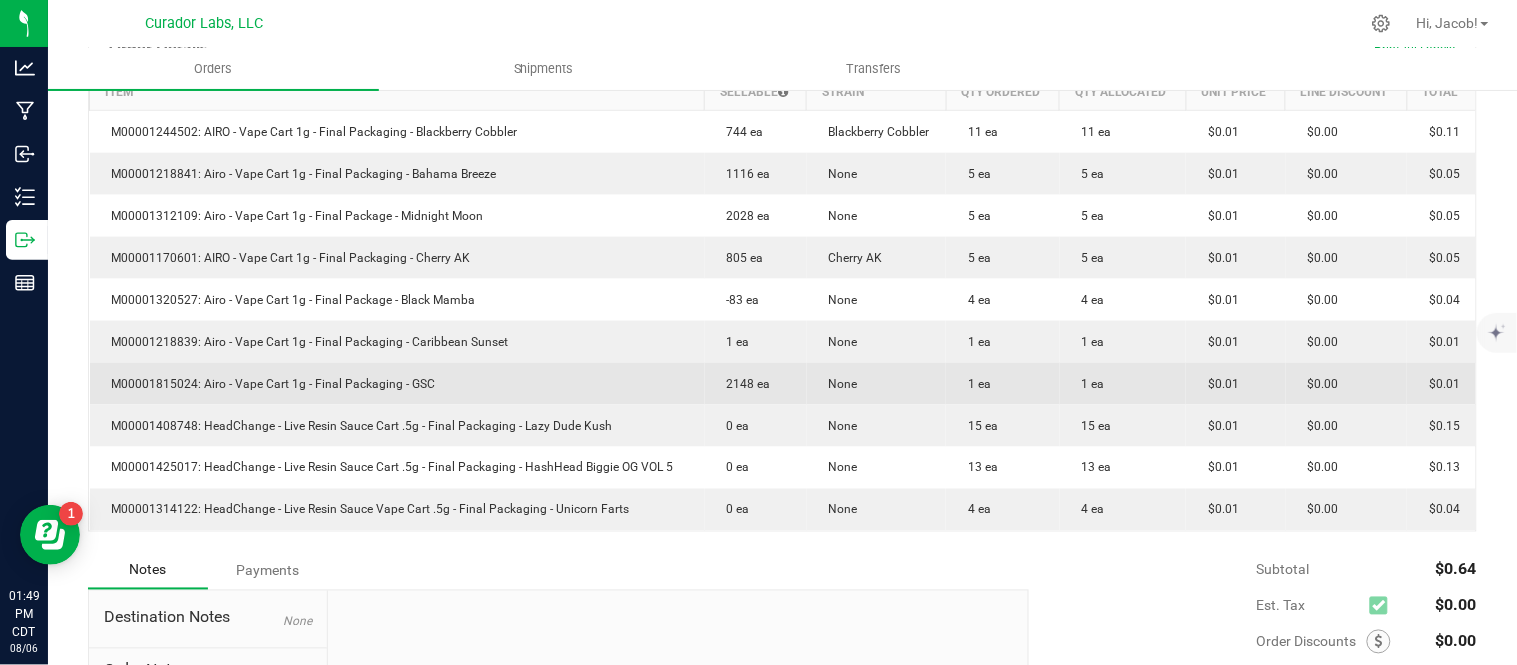click on "M00001815024: Airo - Vape Cart 1g - Final Packaging - GSC" at bounding box center [397, 384] 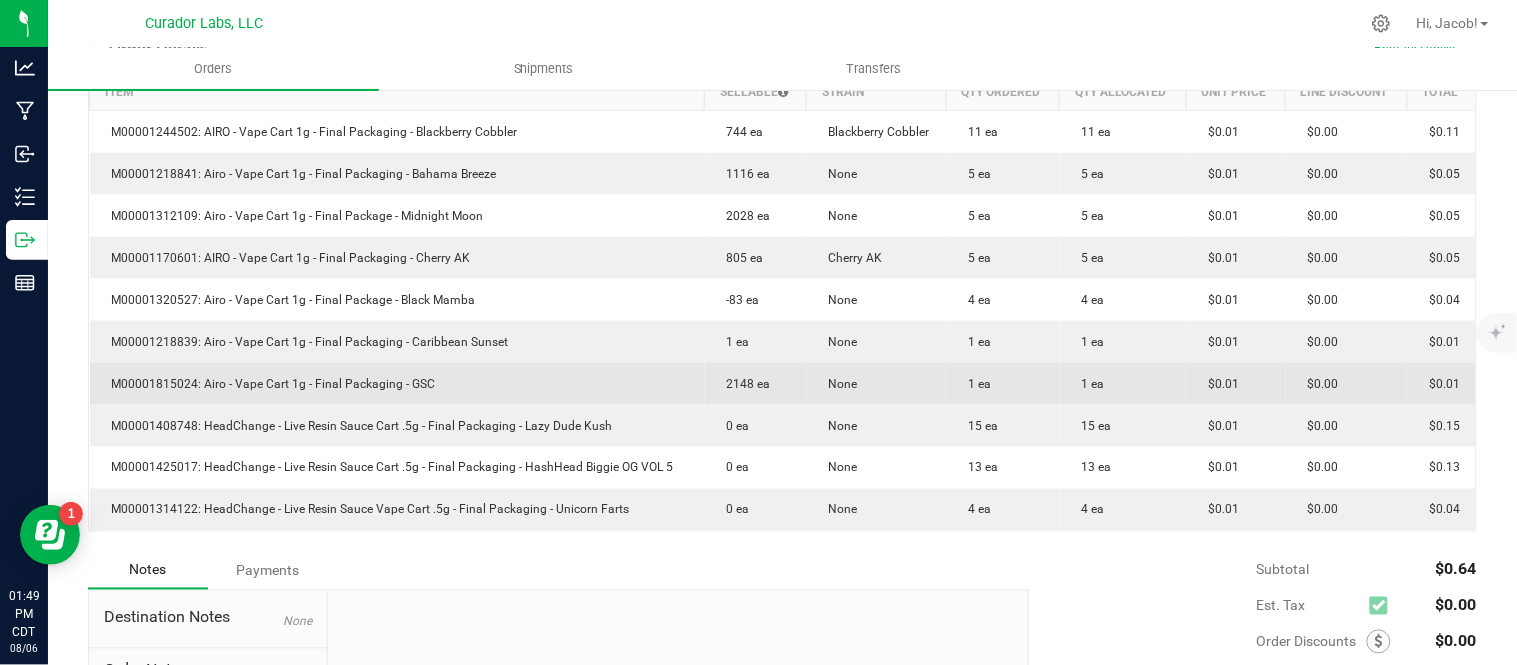 copy on "Airo - Vape Cart 1g - Final Packaging - GSC" 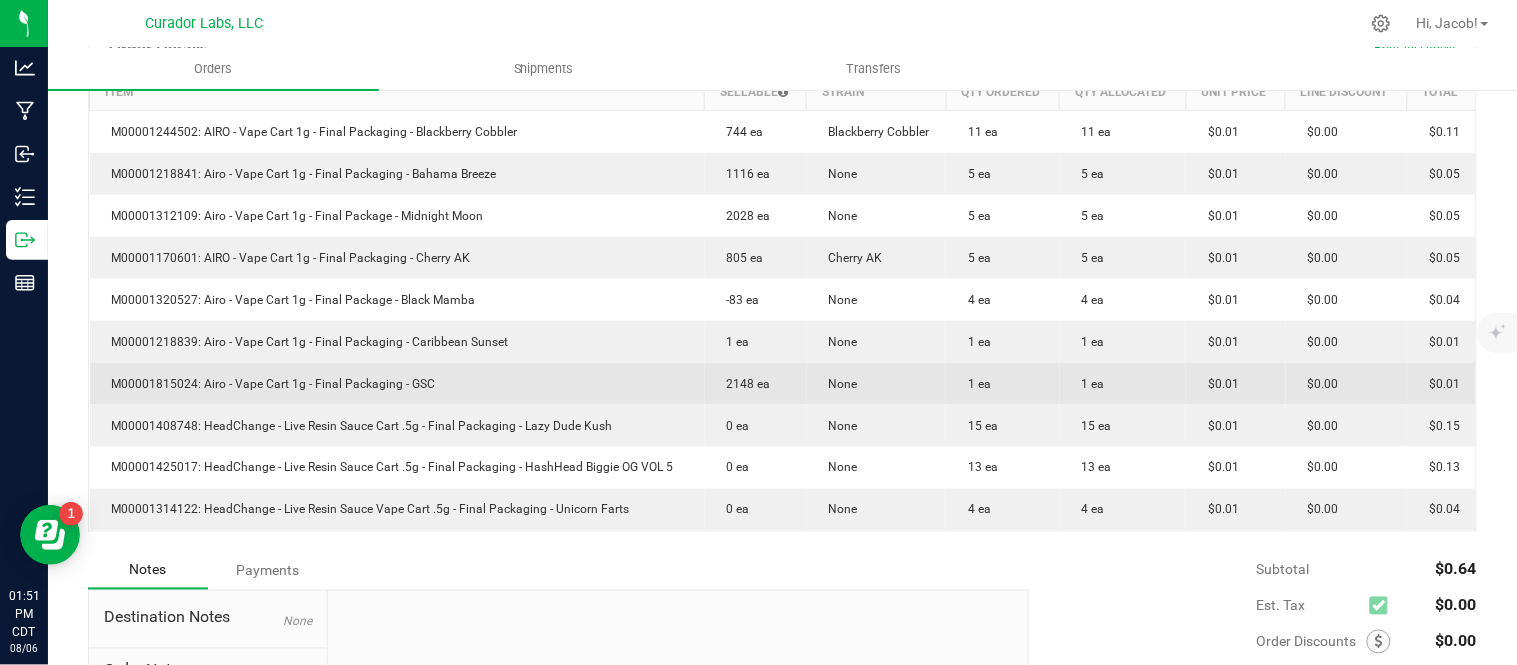 scroll, scrollTop: 0, scrollLeft: 0, axis: both 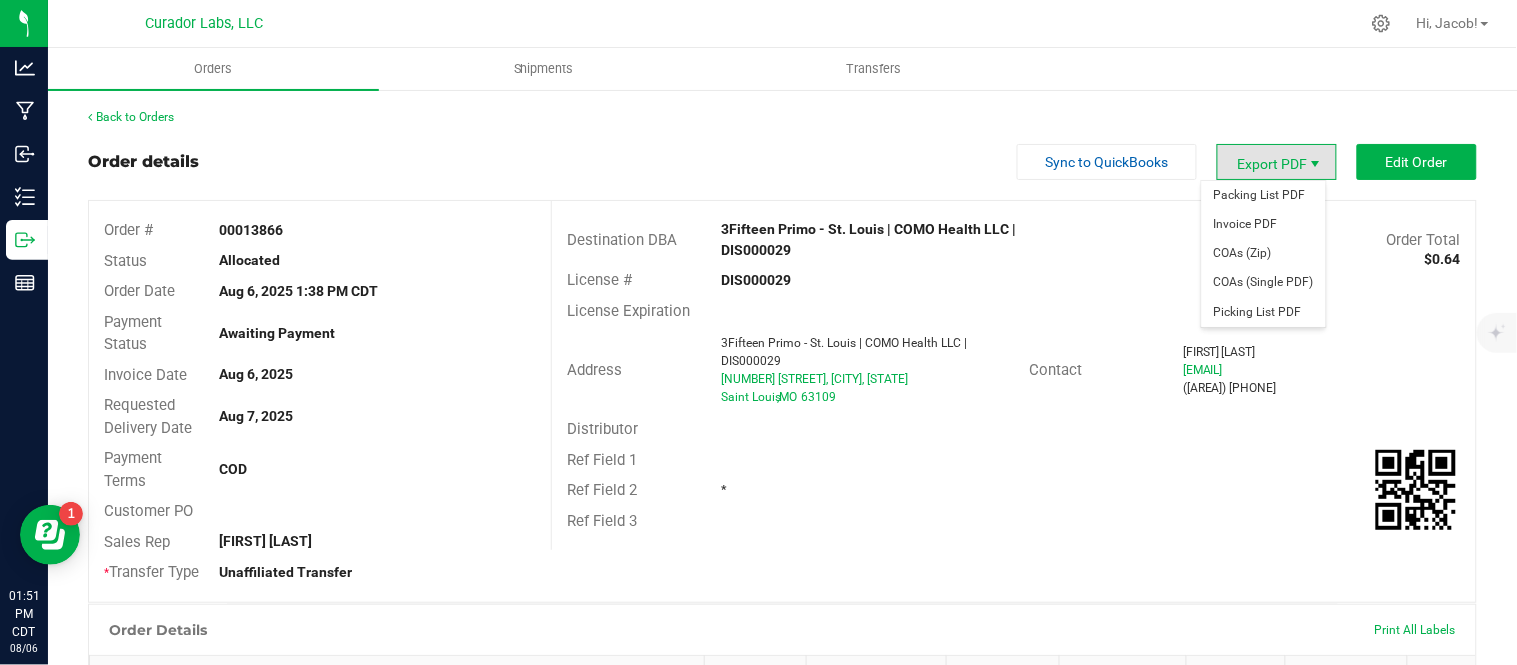 click at bounding box center [1316, 164] 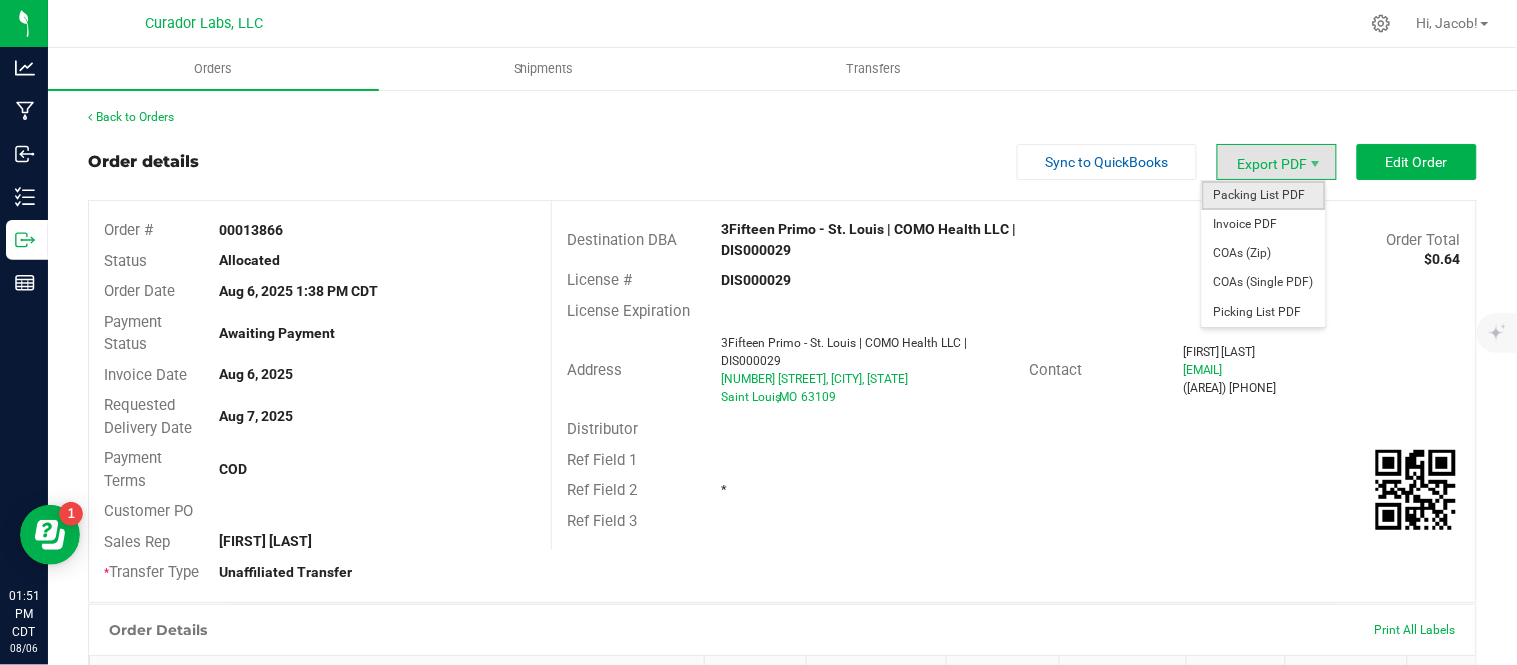 click on "Packing List PDF" at bounding box center (1264, 195) 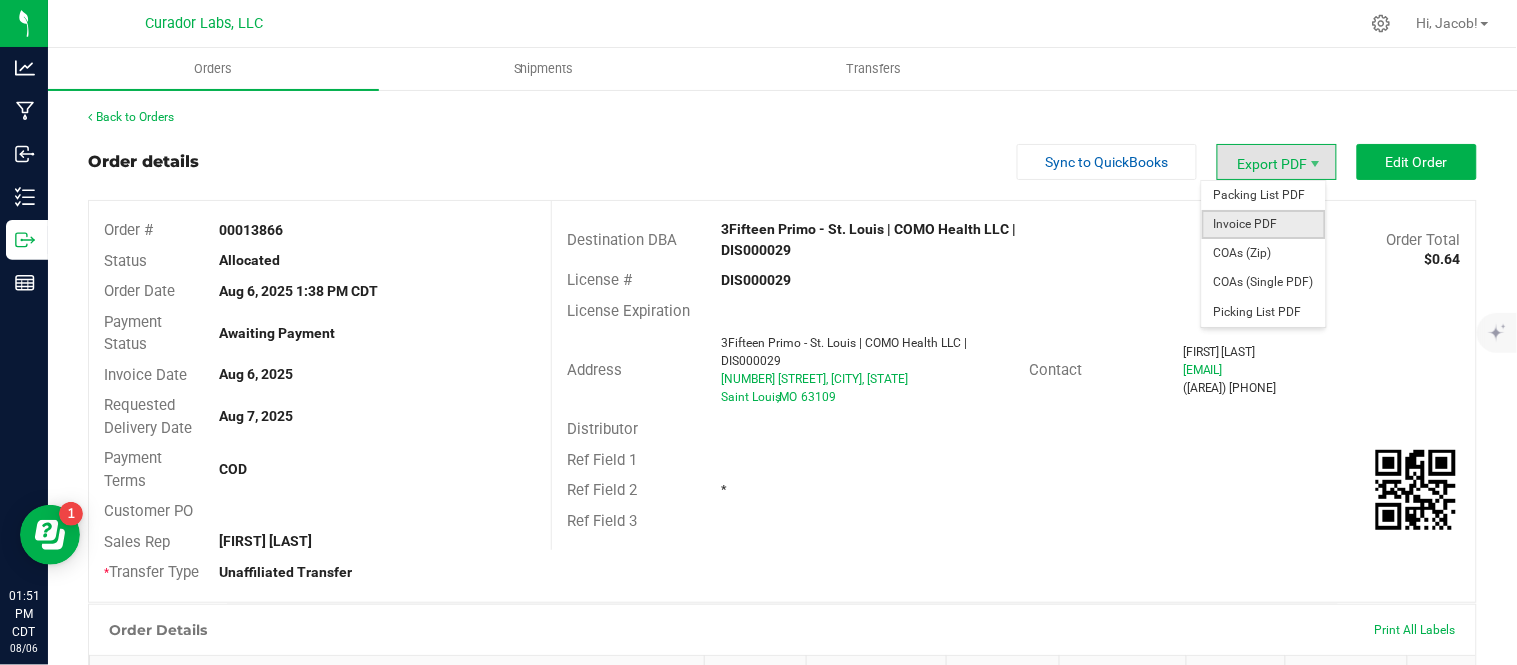 click on "Invoice PDF" at bounding box center [1264, 224] 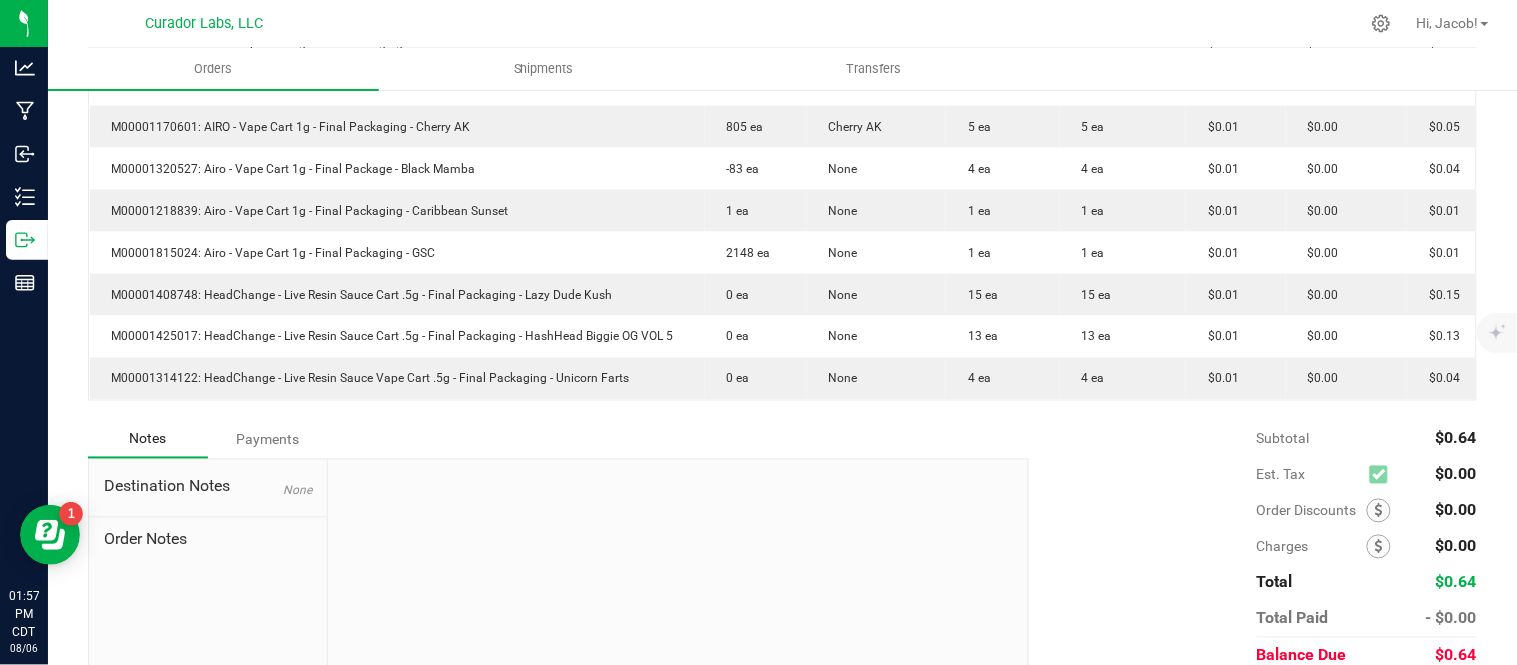 scroll, scrollTop: 0, scrollLeft: 0, axis: both 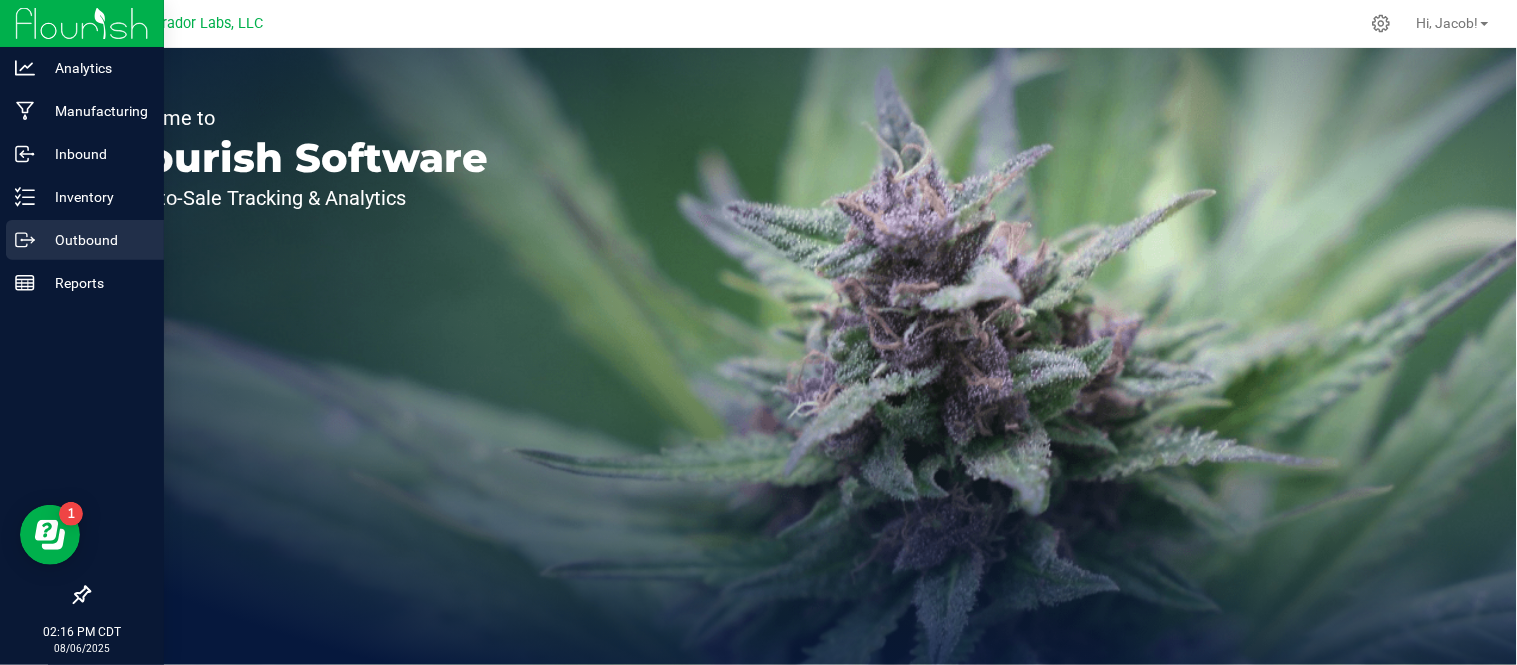 click 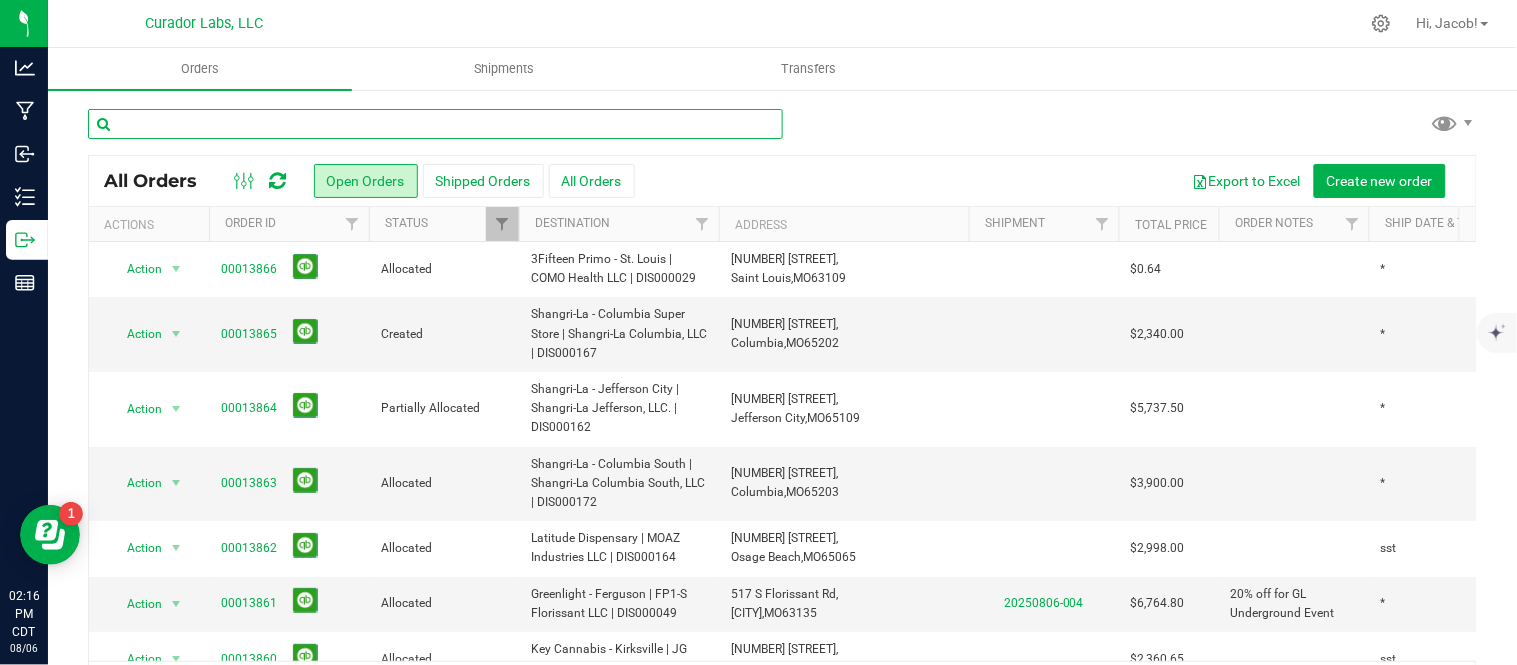 click at bounding box center [435, 124] 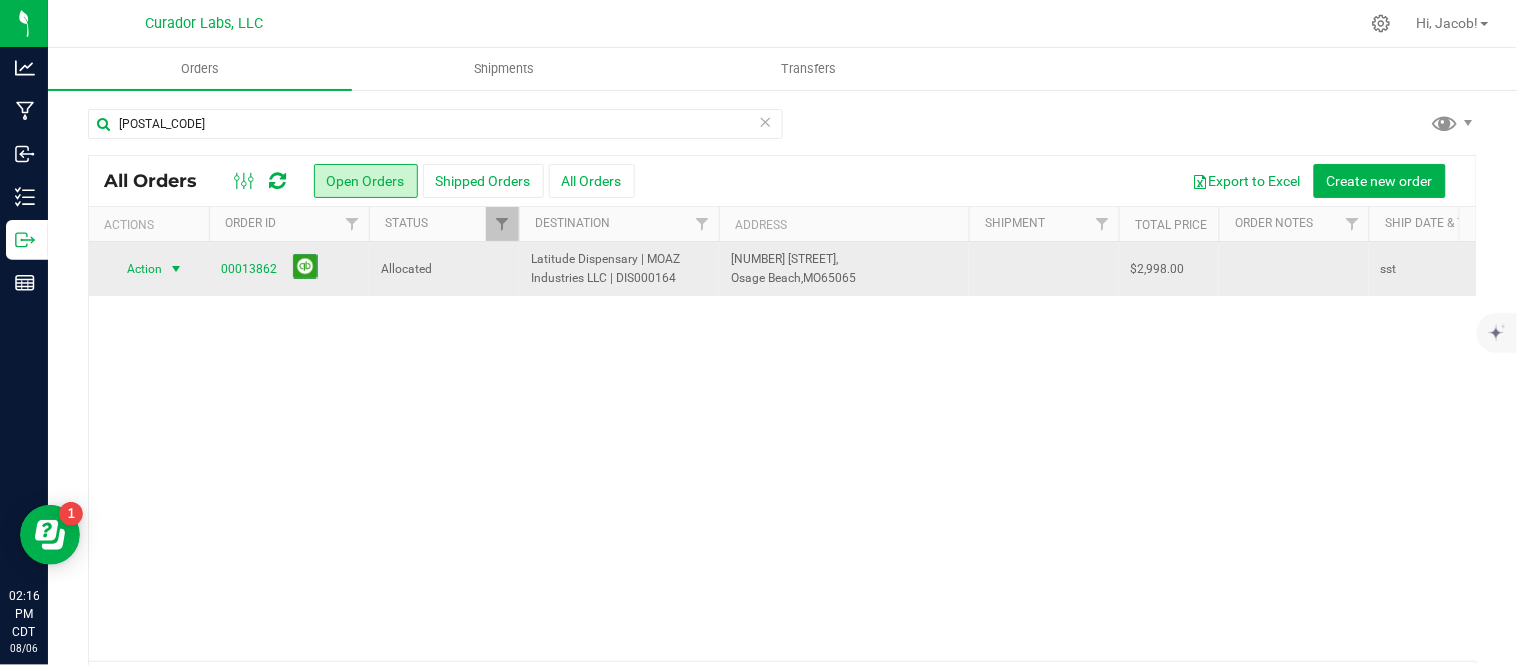 click at bounding box center [176, 269] 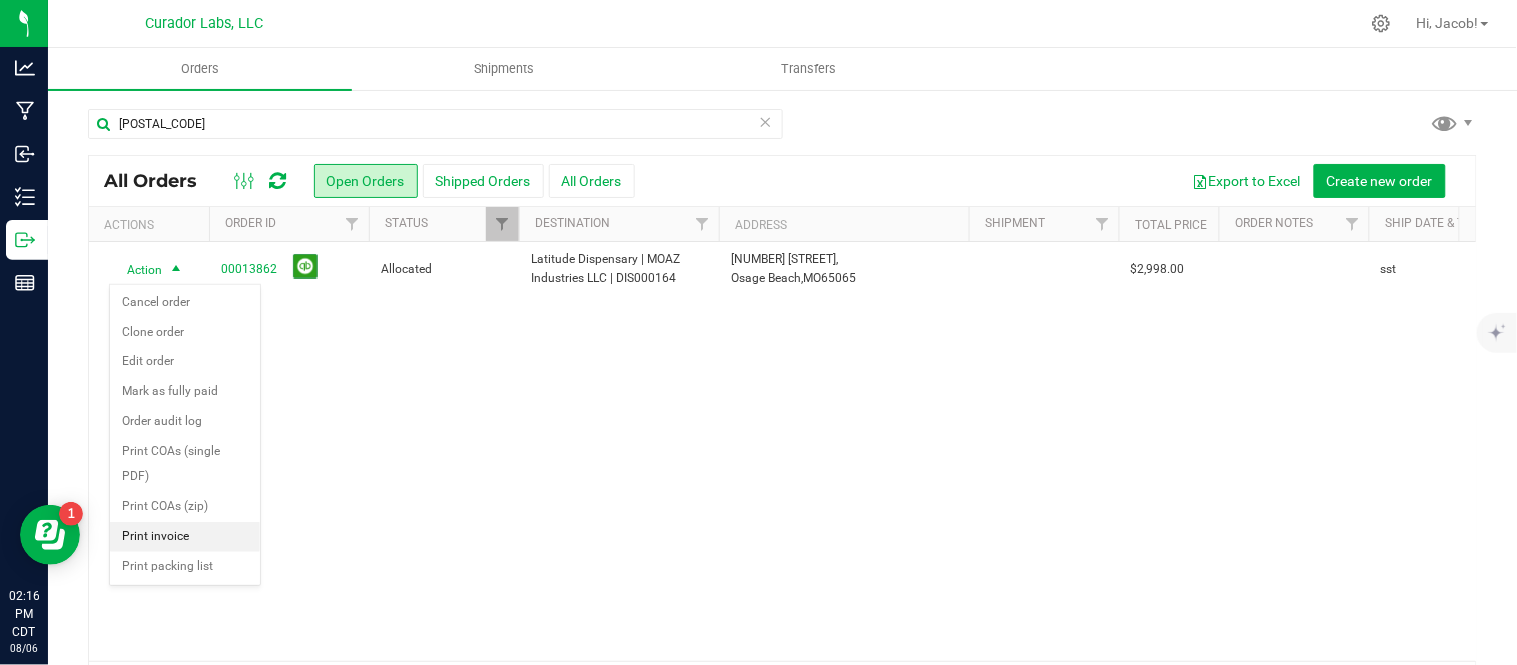 click on "Print invoice" at bounding box center (185, 537) 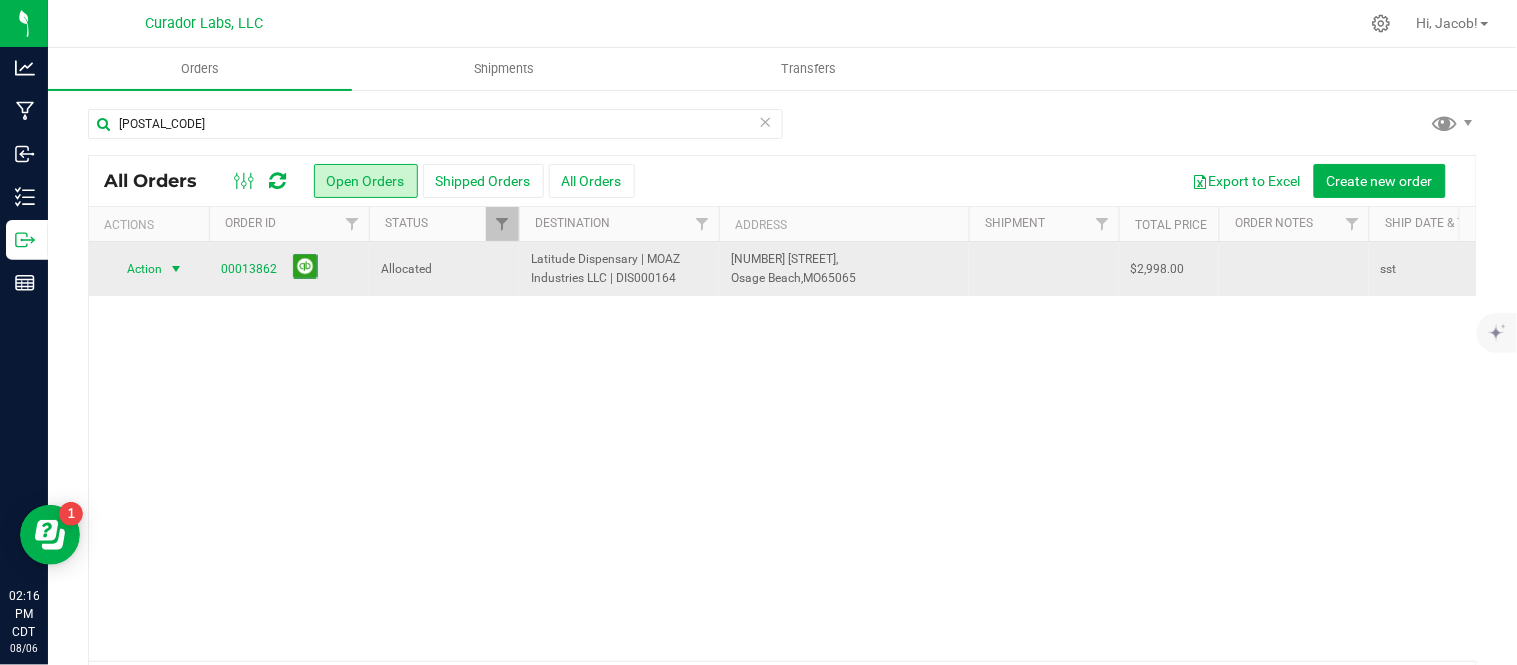 click on "Action" at bounding box center [136, 269] 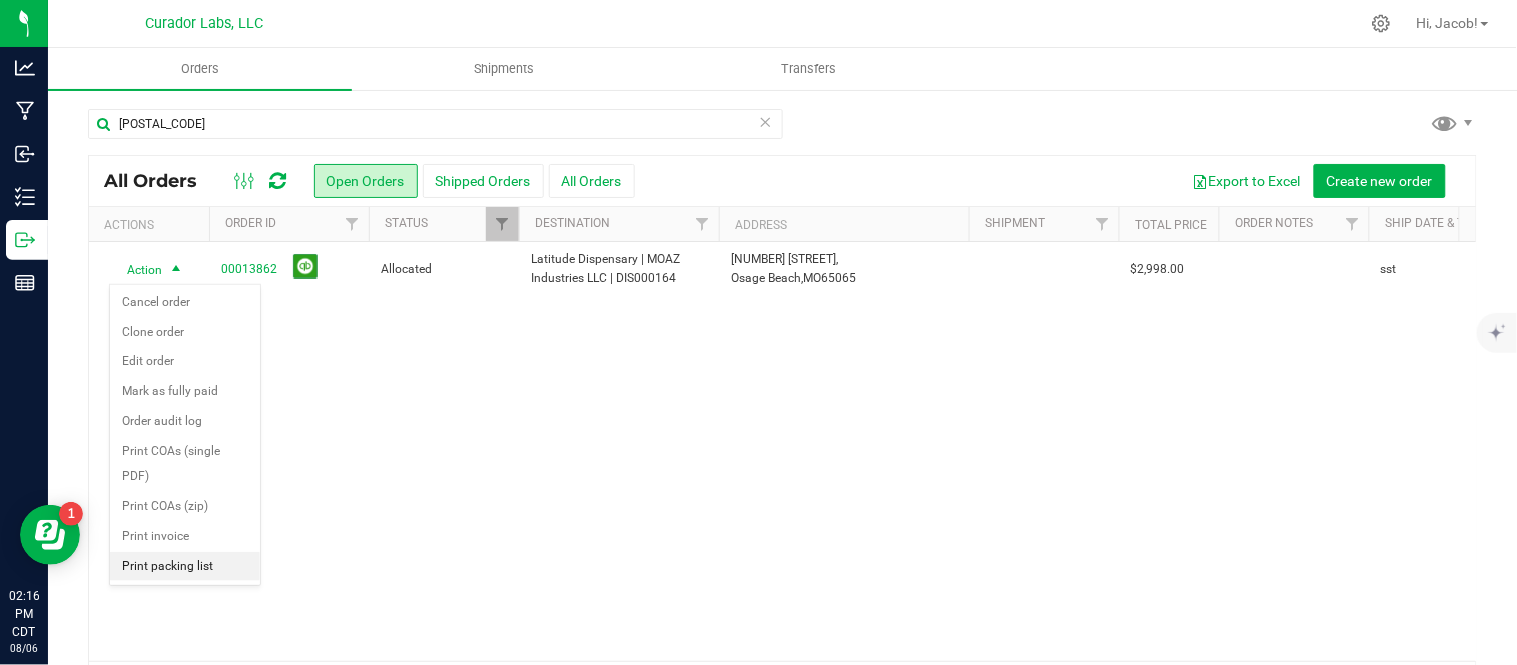 click on "Print packing list" at bounding box center [185, 567] 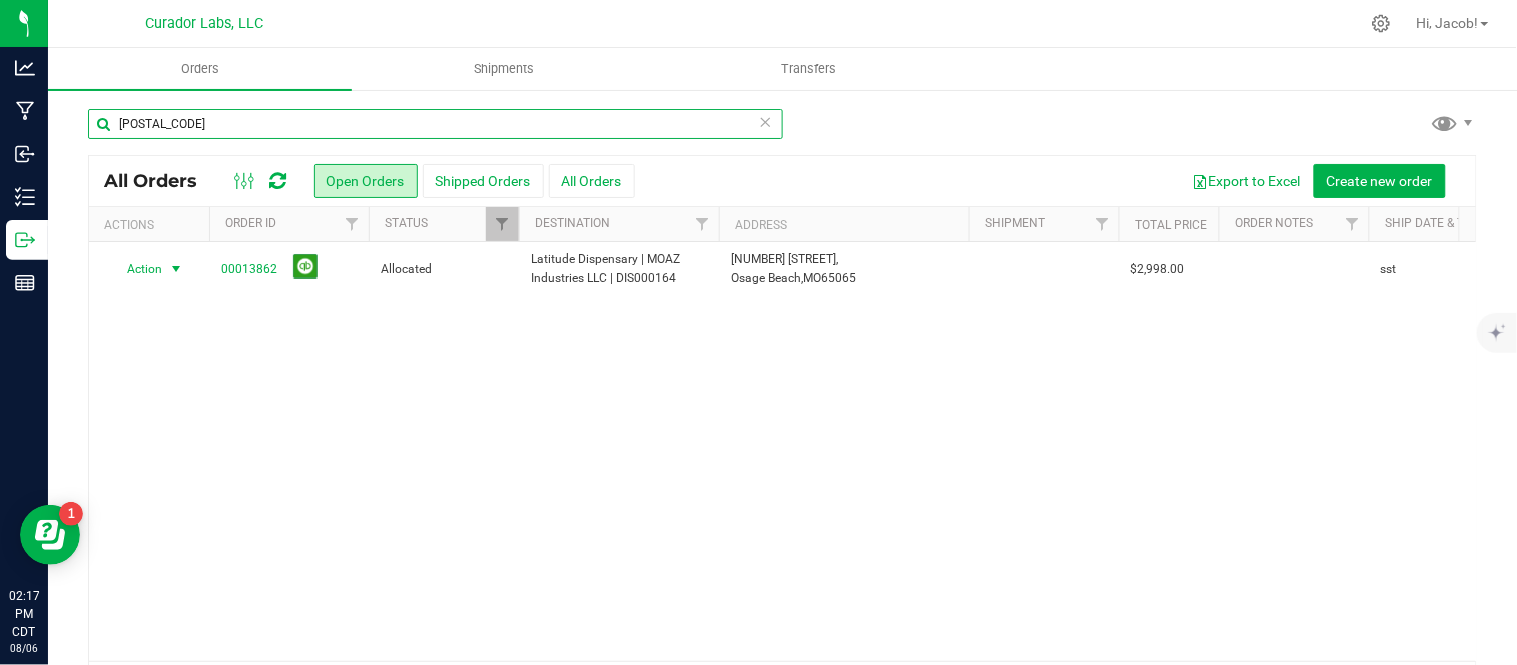 click on "[POSTAL_CODE]" at bounding box center [435, 124] 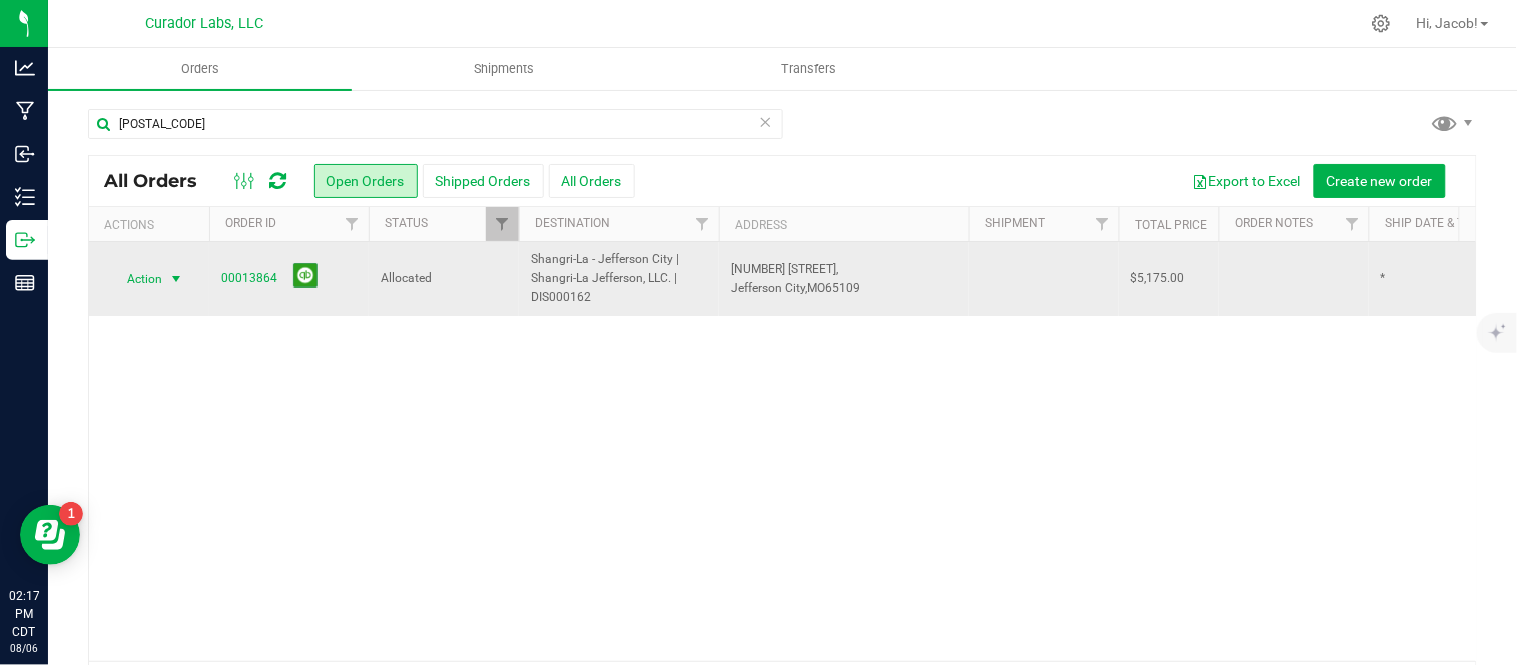 click on "Action" at bounding box center [136, 279] 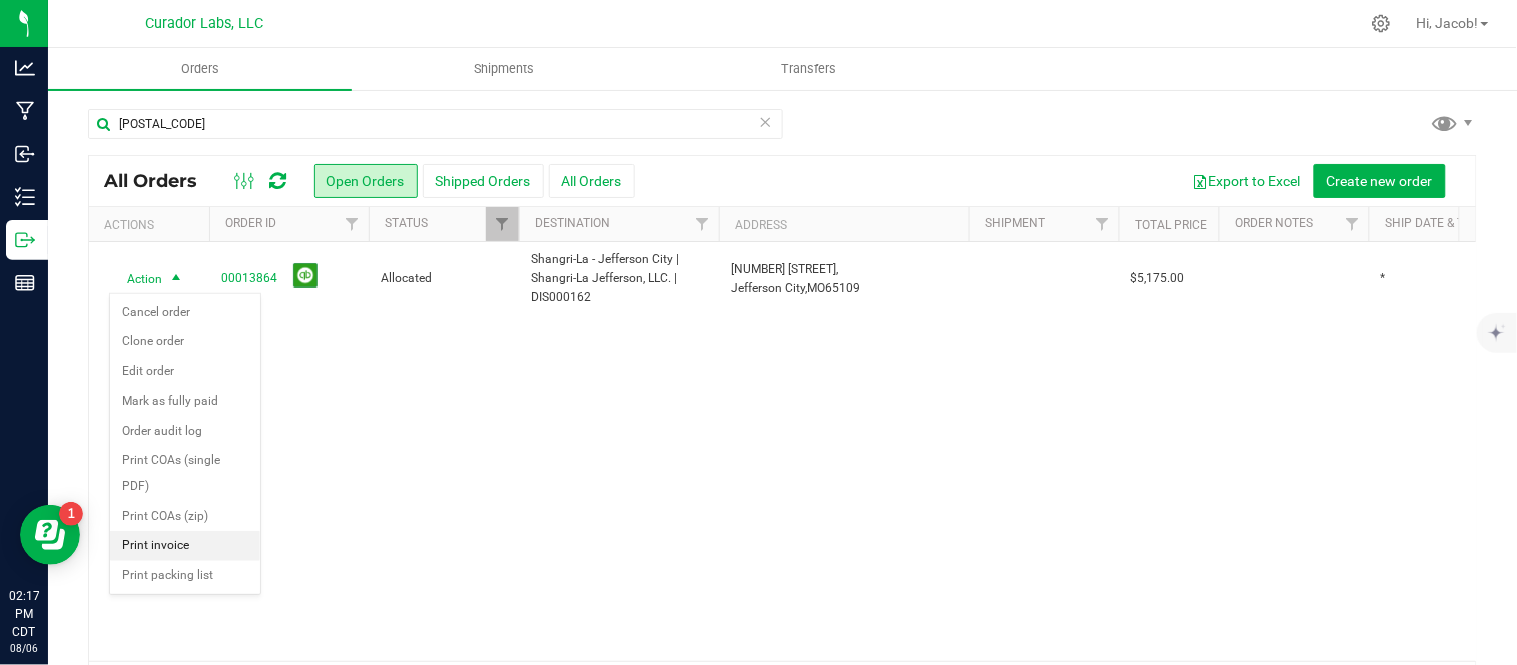 click on "Print invoice" at bounding box center [185, 546] 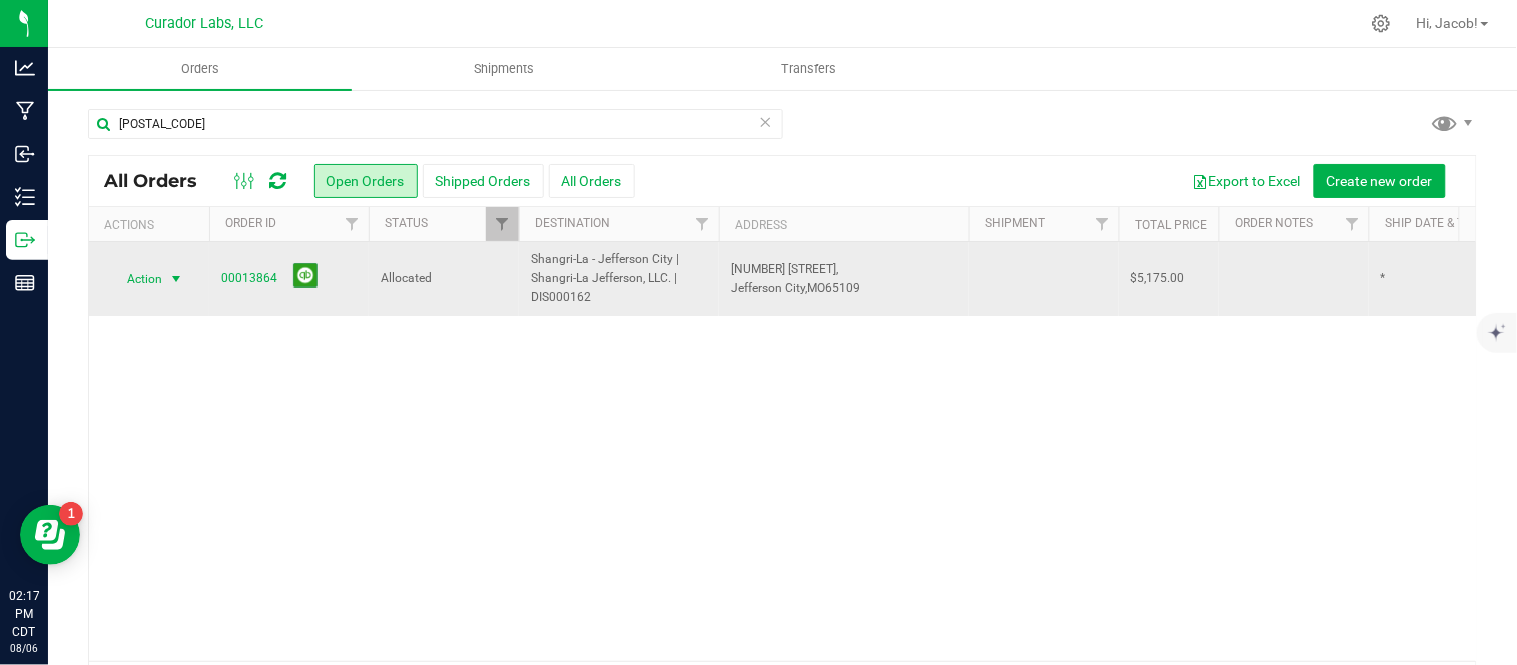 click at bounding box center [176, 279] 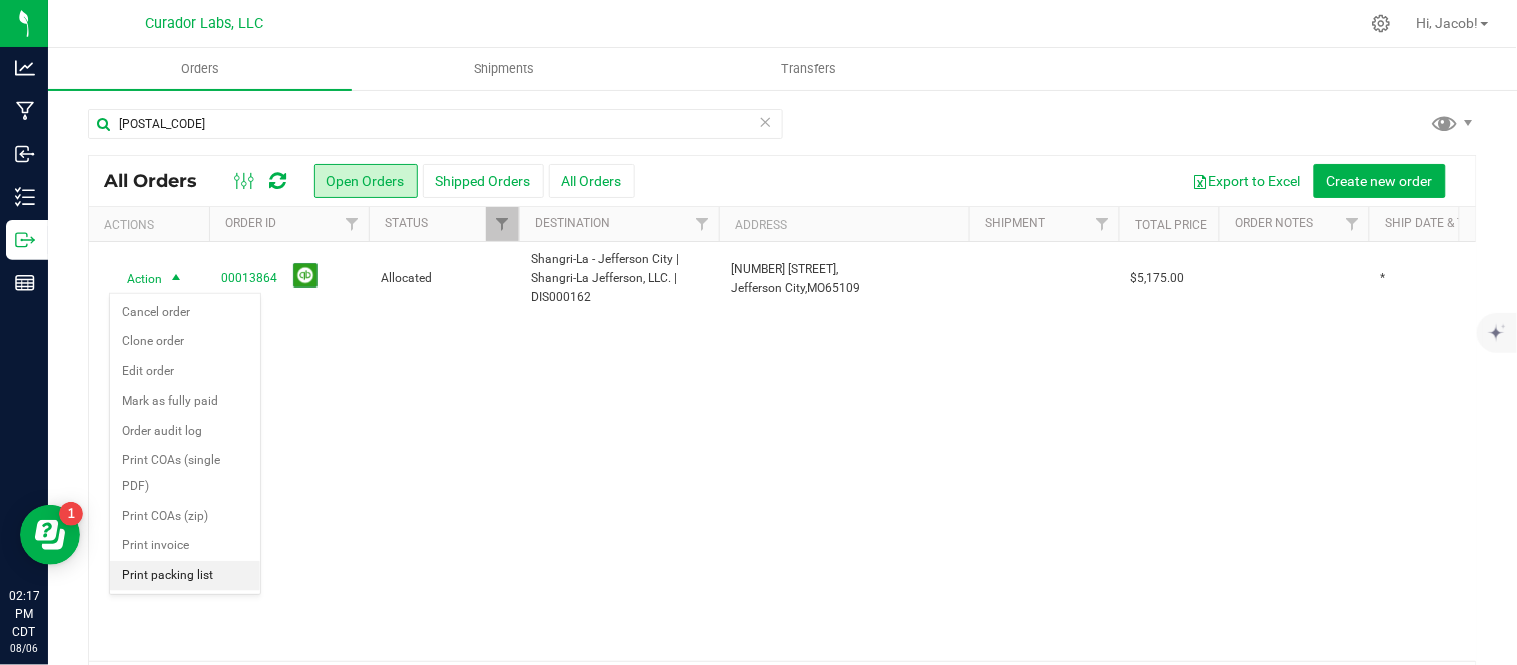 click on "Print packing list" at bounding box center (185, 576) 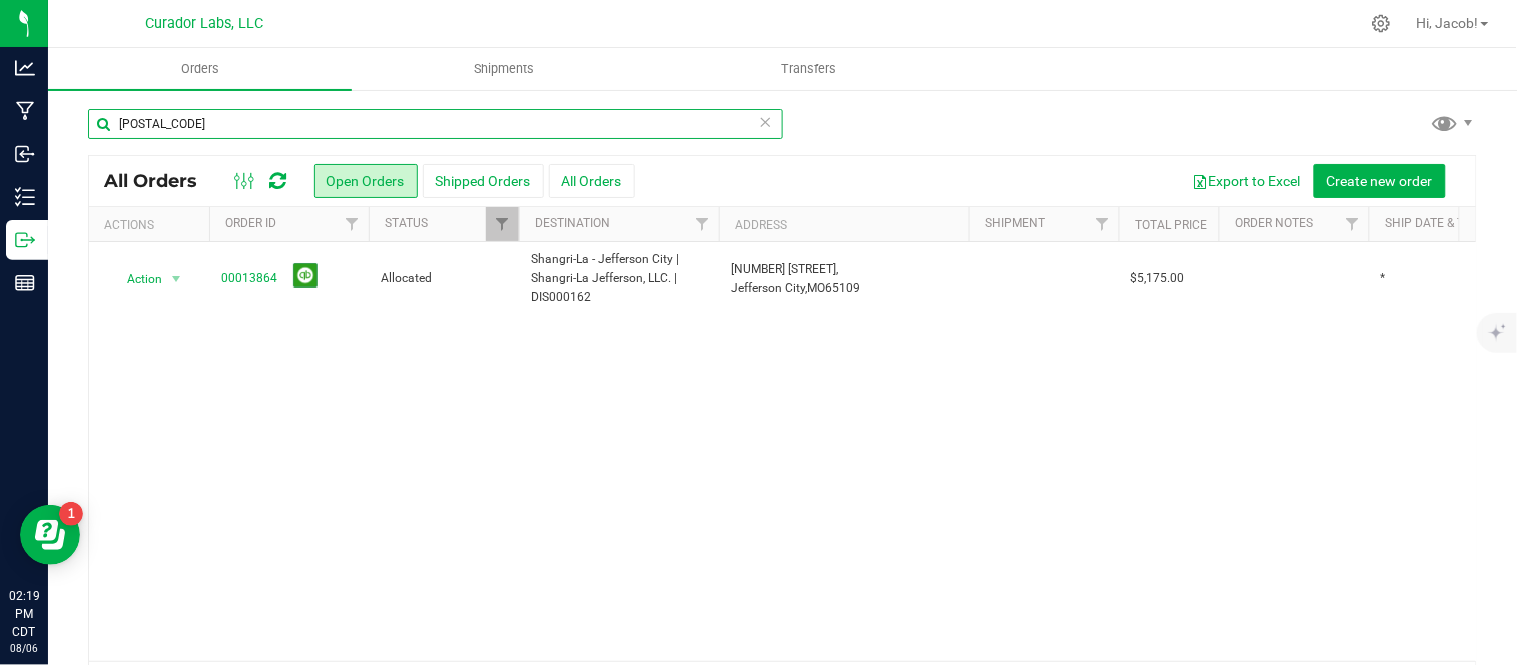 click on "[POSTAL_CODE]" at bounding box center (435, 124) 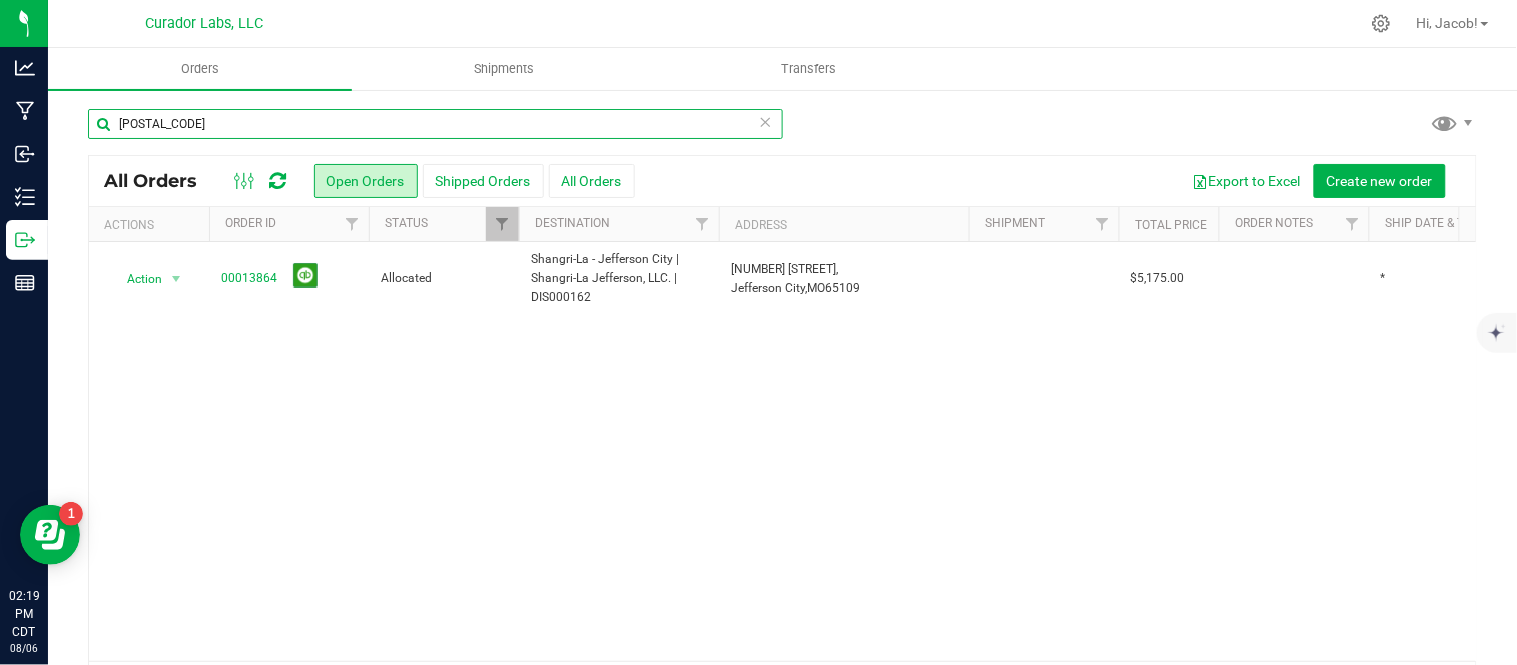 type on "[POSTAL_CODE]" 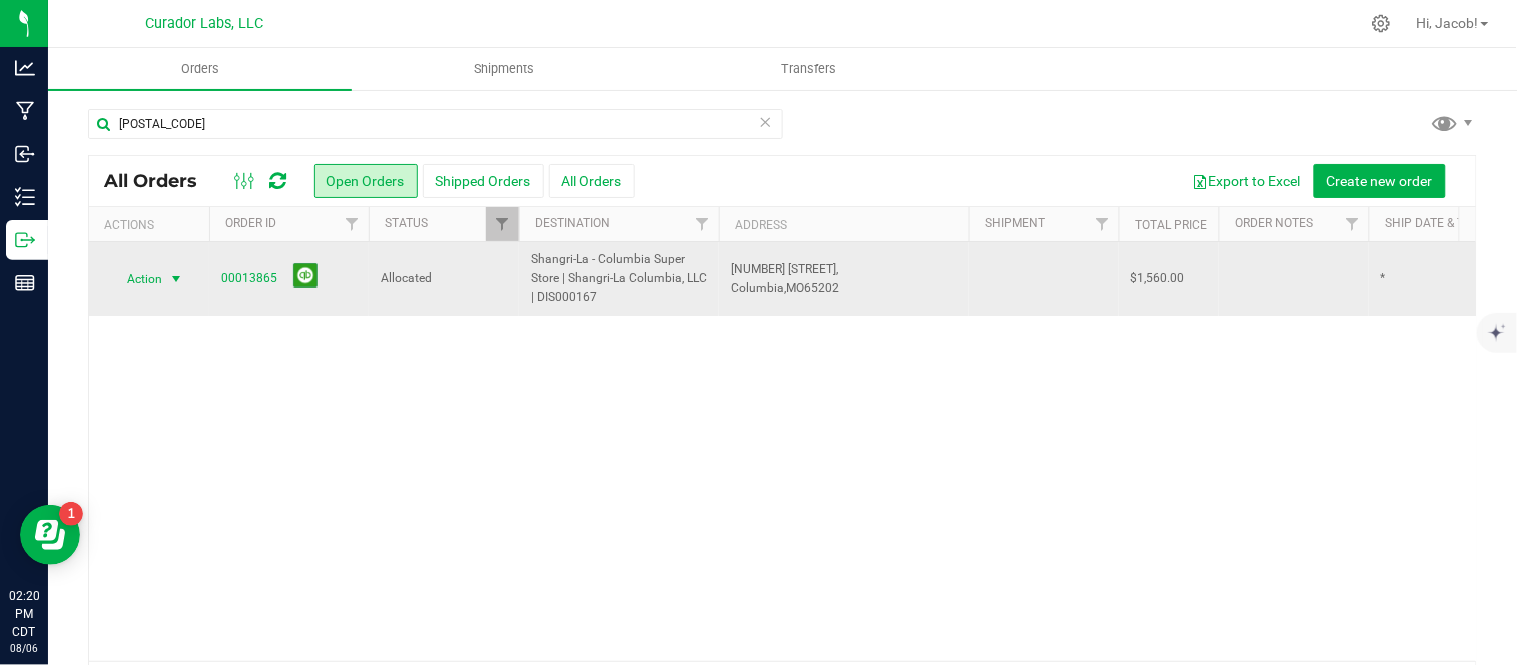 click on "Action" at bounding box center (136, 279) 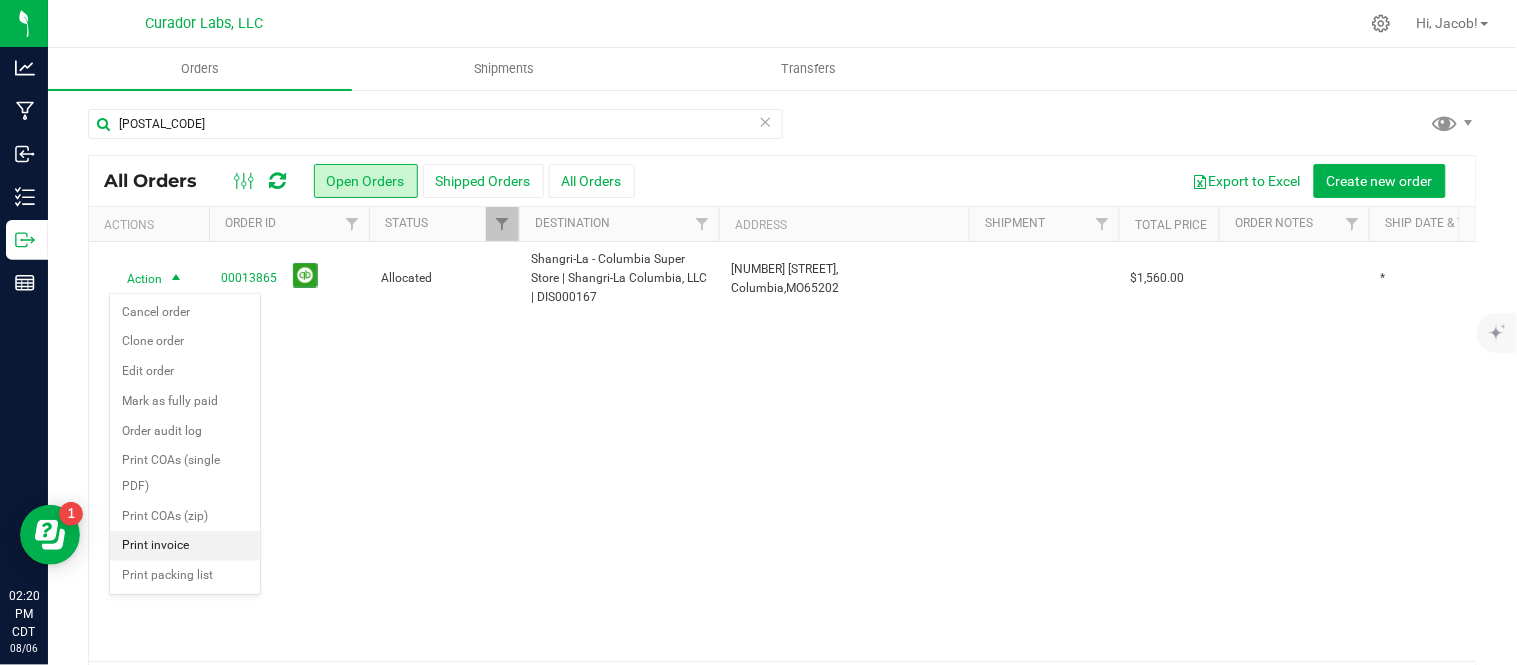 click on "Print invoice" at bounding box center [185, 546] 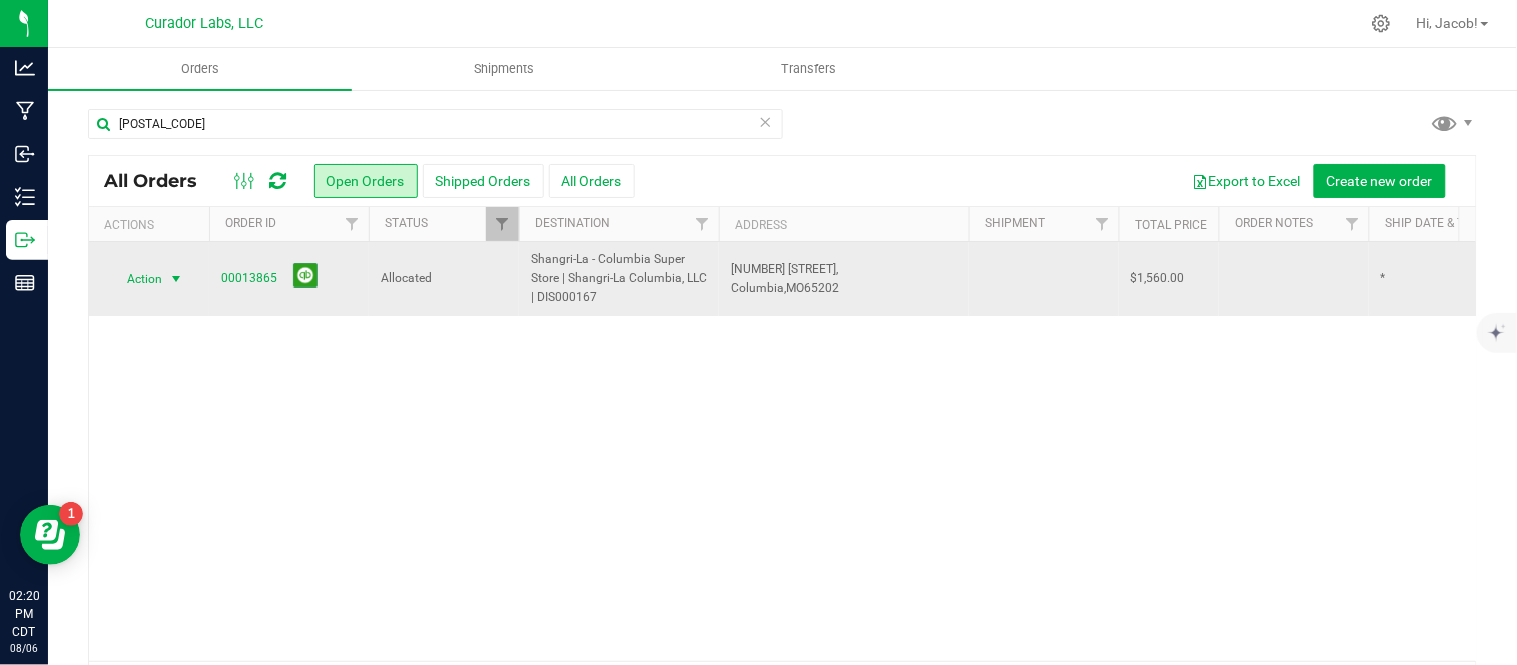 click on "Action" at bounding box center [136, 279] 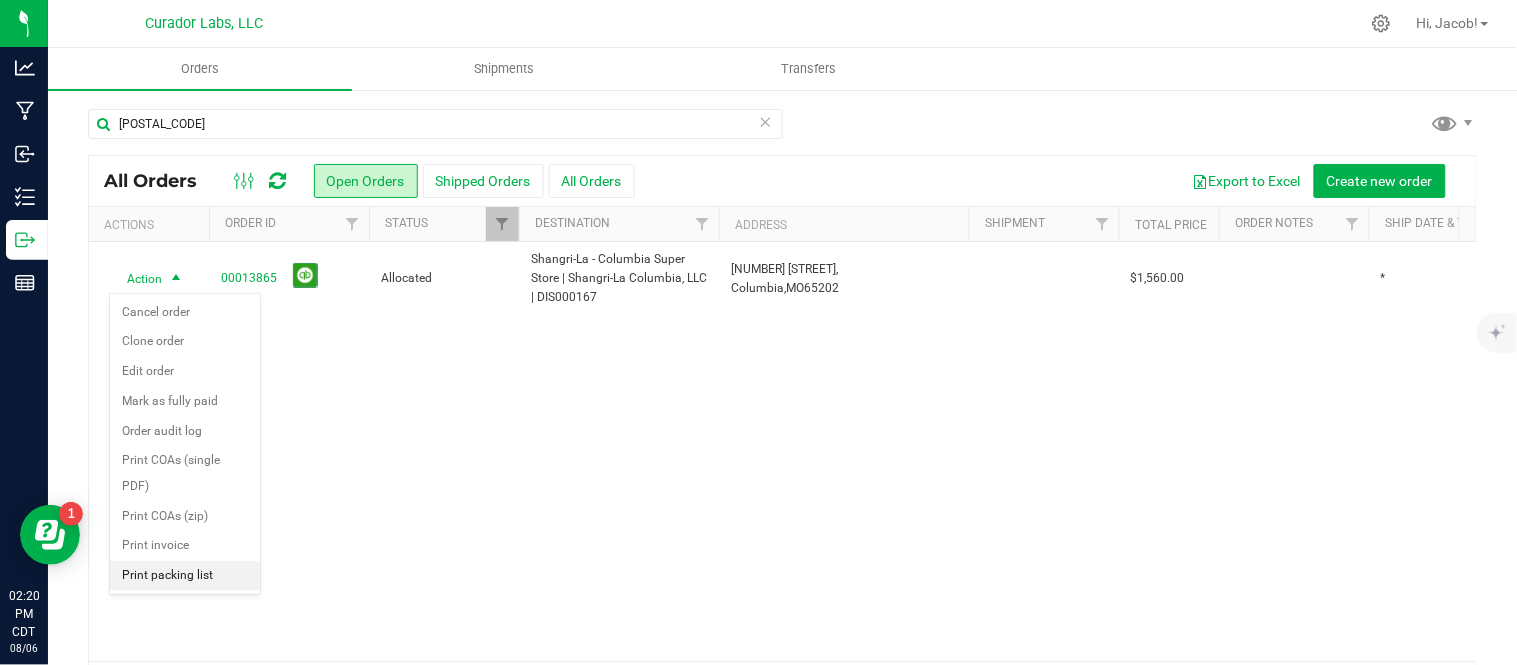 click on "Print packing list" at bounding box center [185, 576] 